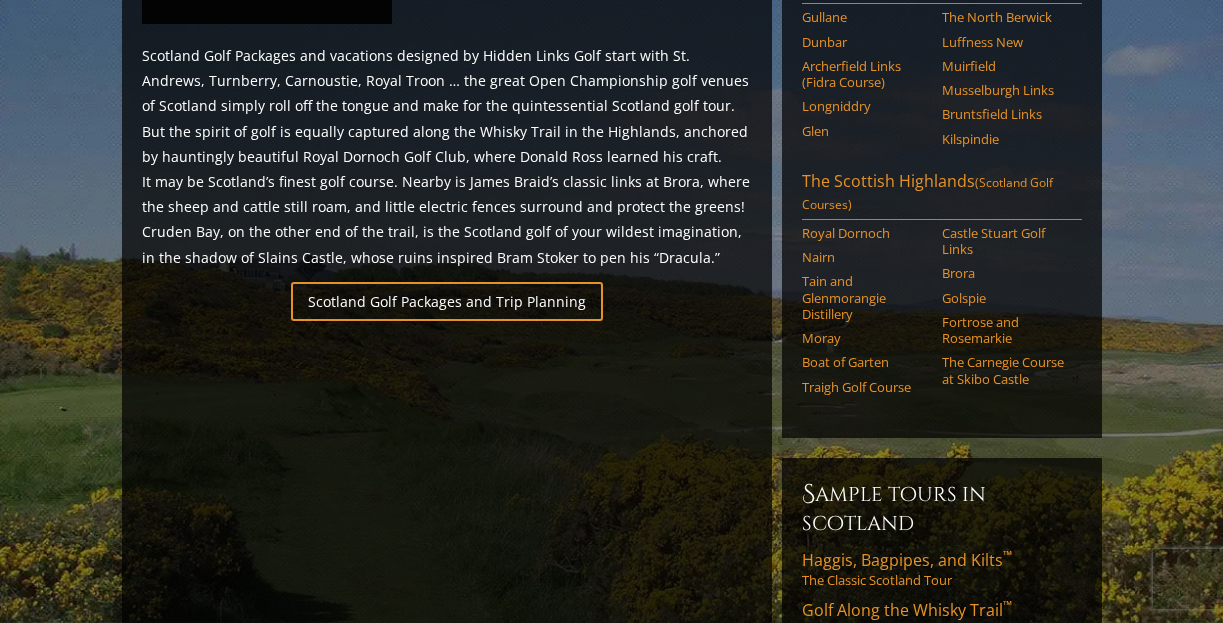 scroll, scrollTop: 1160, scrollLeft: 0, axis: vertical 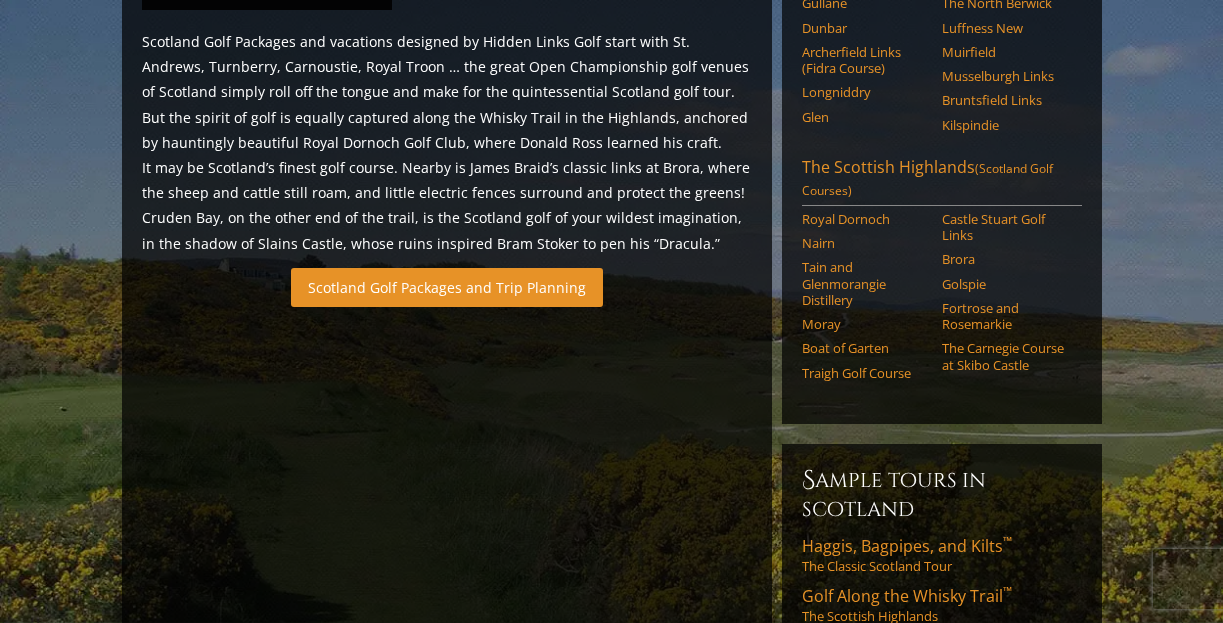 click on "Scotland Golf Packages and Trip Planning" at bounding box center (447, 287) 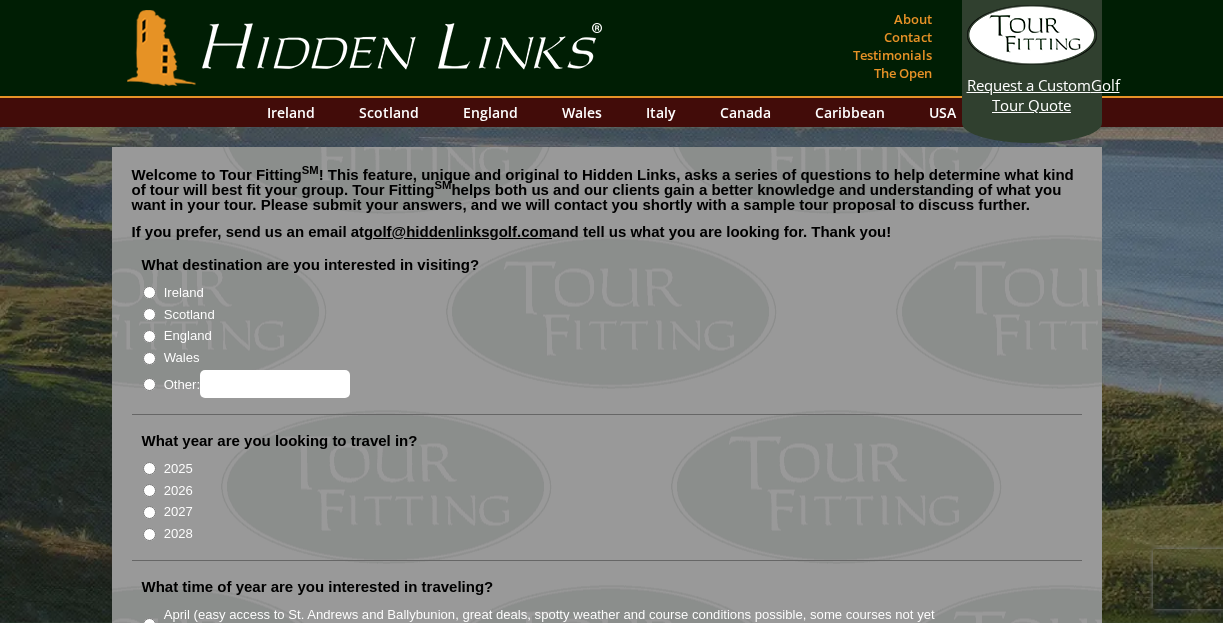 scroll, scrollTop: 0, scrollLeft: 0, axis: both 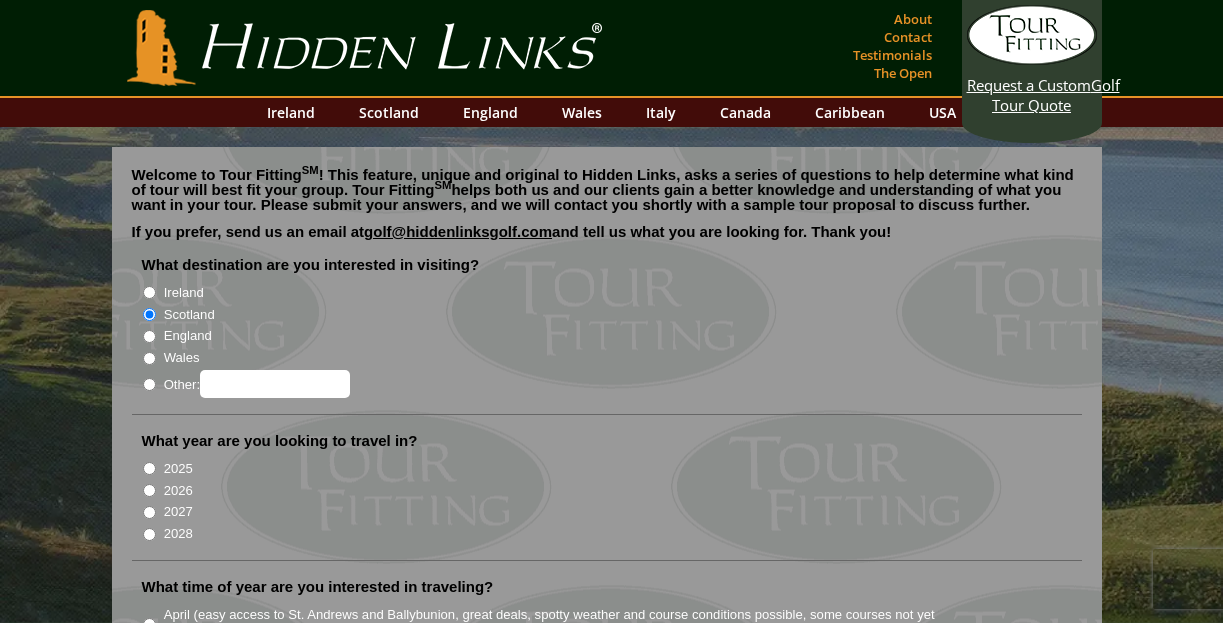 click on "2026" at bounding box center [149, 490] 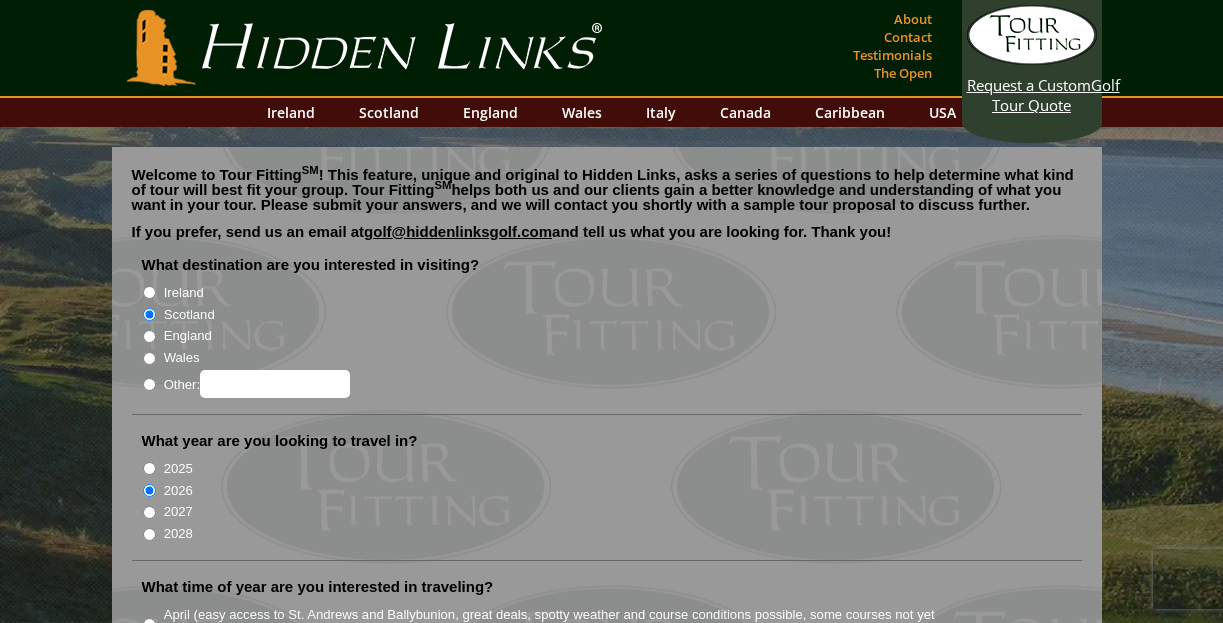 click on "Welcome to Tour Fitting SM ! This feature, unique and original to Hidden Links, asks a series of questions to help determine what kind of tour will best fit your group. Tour Fitting SM  helps both us and our clients gain a better knowledge and understanding of what you want in your tour. Please submit your answers, and we will contact you shortly with a sample tour proposal to discuss further.
If you prefer, send us an email at  golf@hiddenlinksgolf.com  and tell us what you are looking for. Thank you!" at bounding box center (611, 1613) 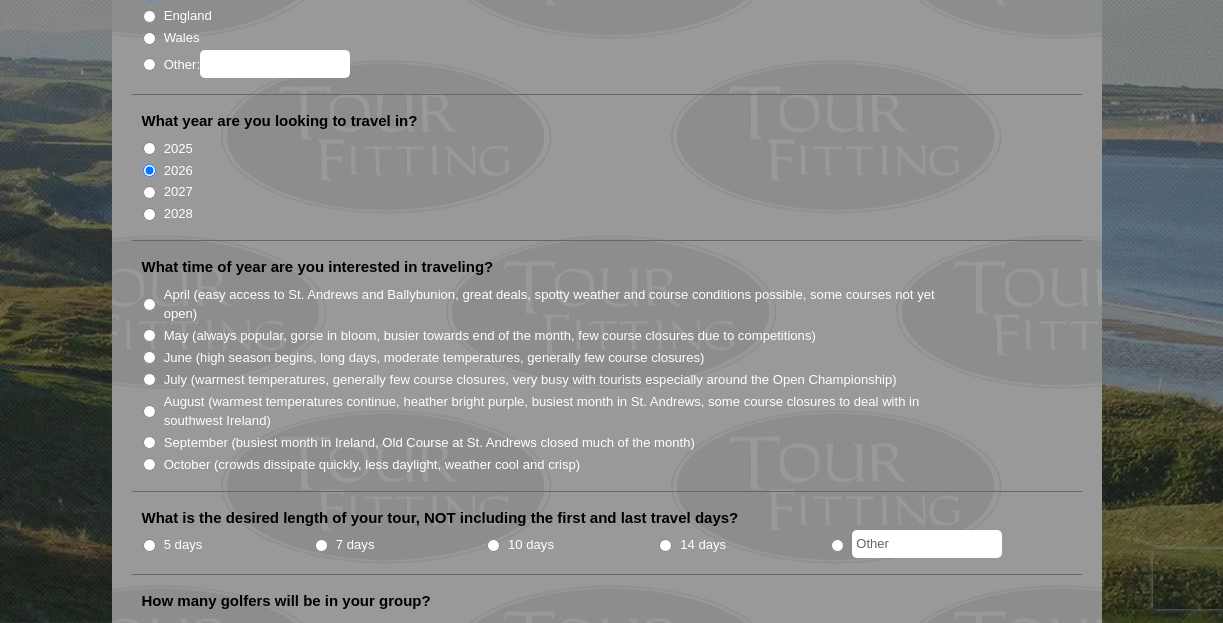 scroll, scrollTop: 360, scrollLeft: 0, axis: vertical 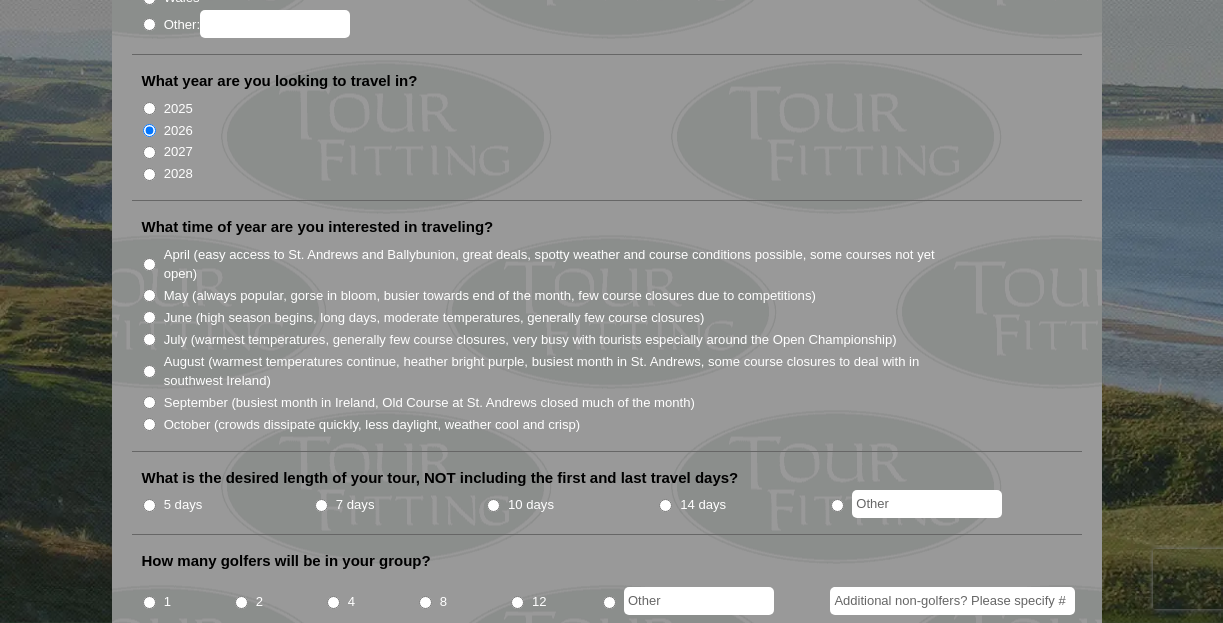 click on "June (high season begins, long days, moderate temperatures, generally few course closures)" at bounding box center [149, 317] 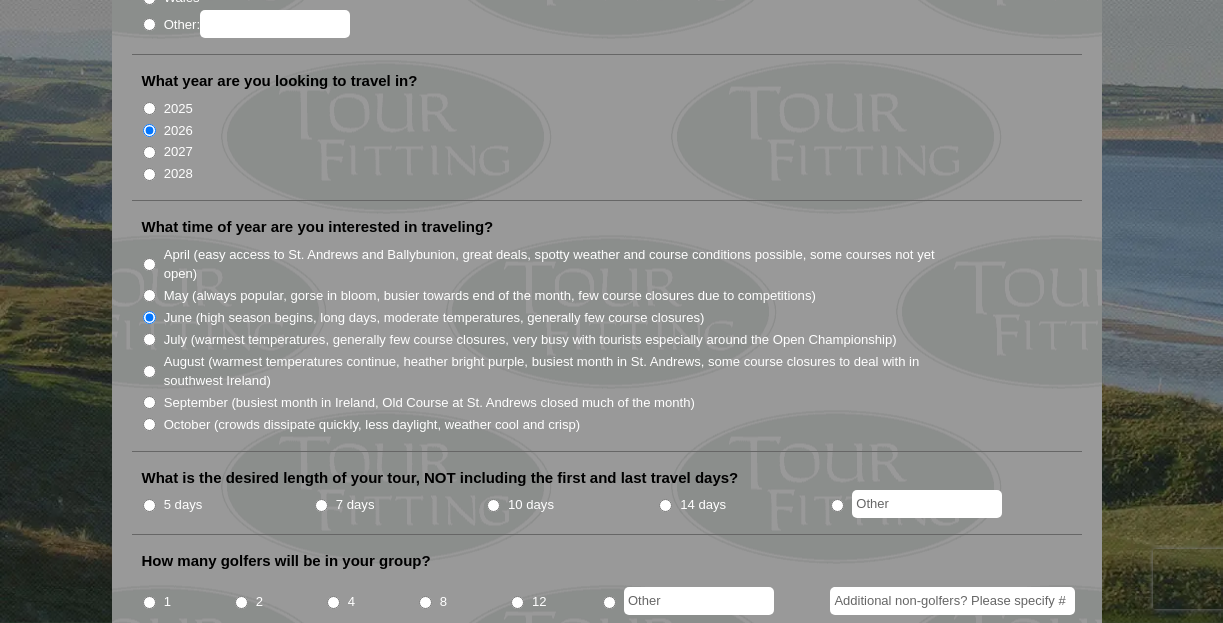 radio on "true" 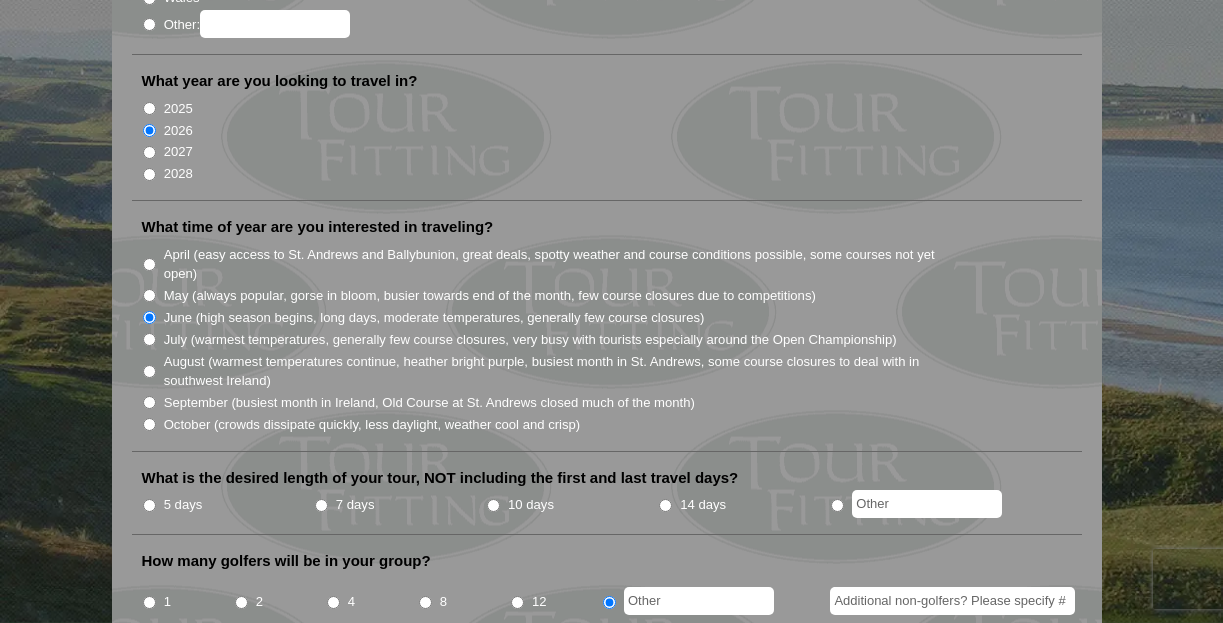 click at bounding box center [699, 601] 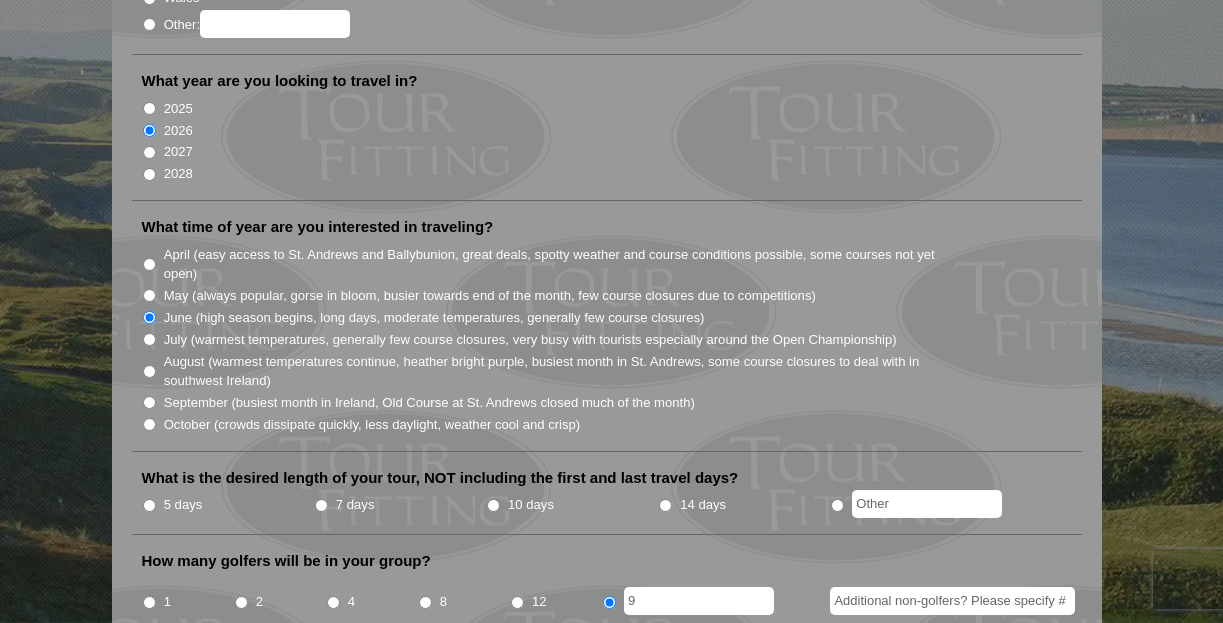 type on "9" 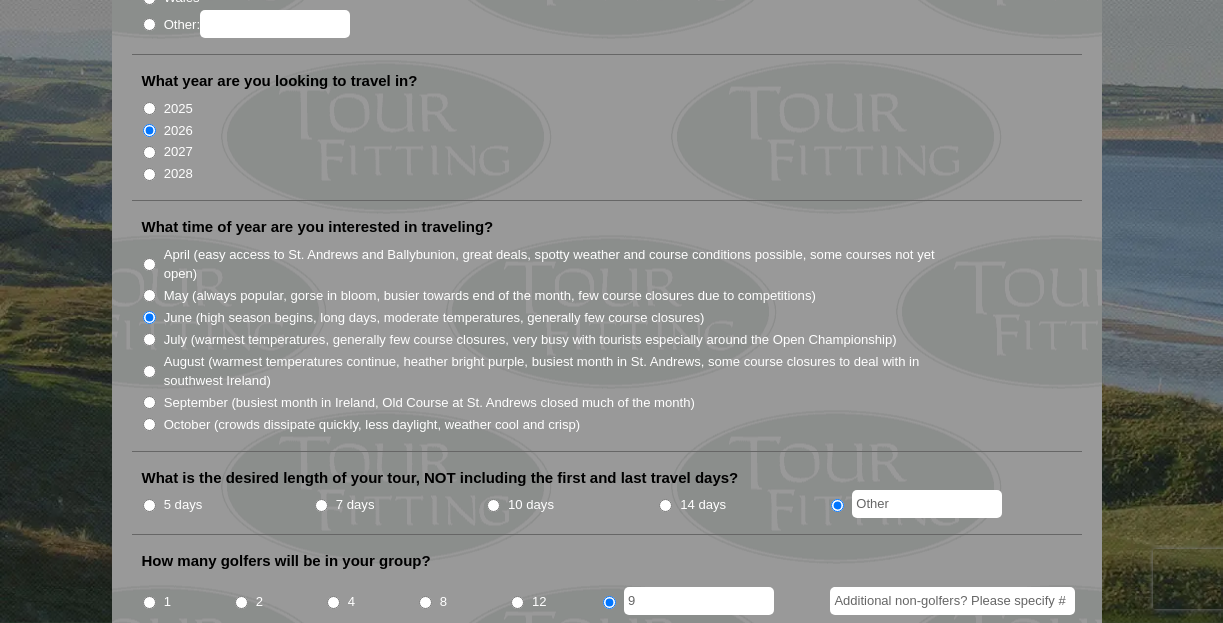 click at bounding box center [927, 504] 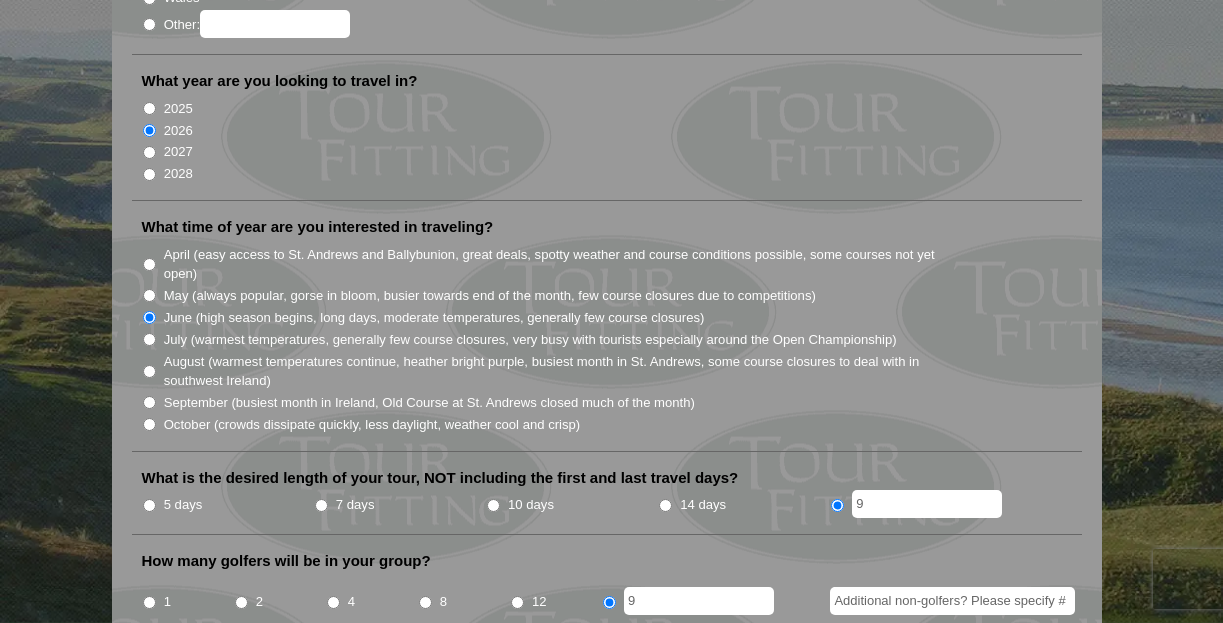 type on "9" 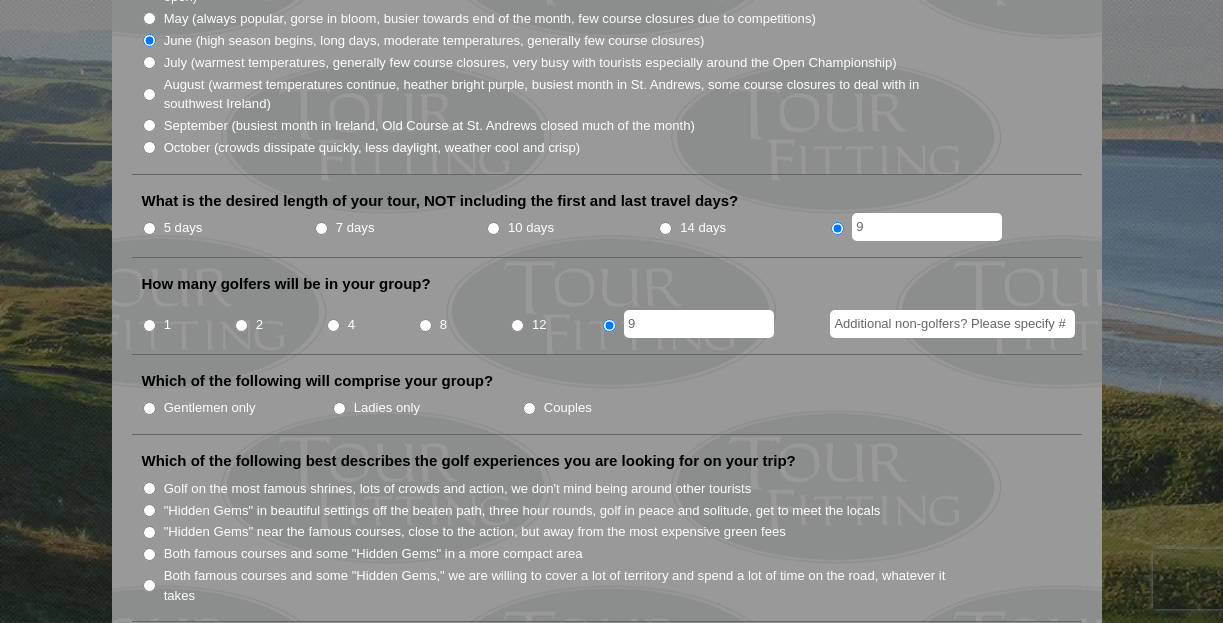 scroll, scrollTop: 640, scrollLeft: 0, axis: vertical 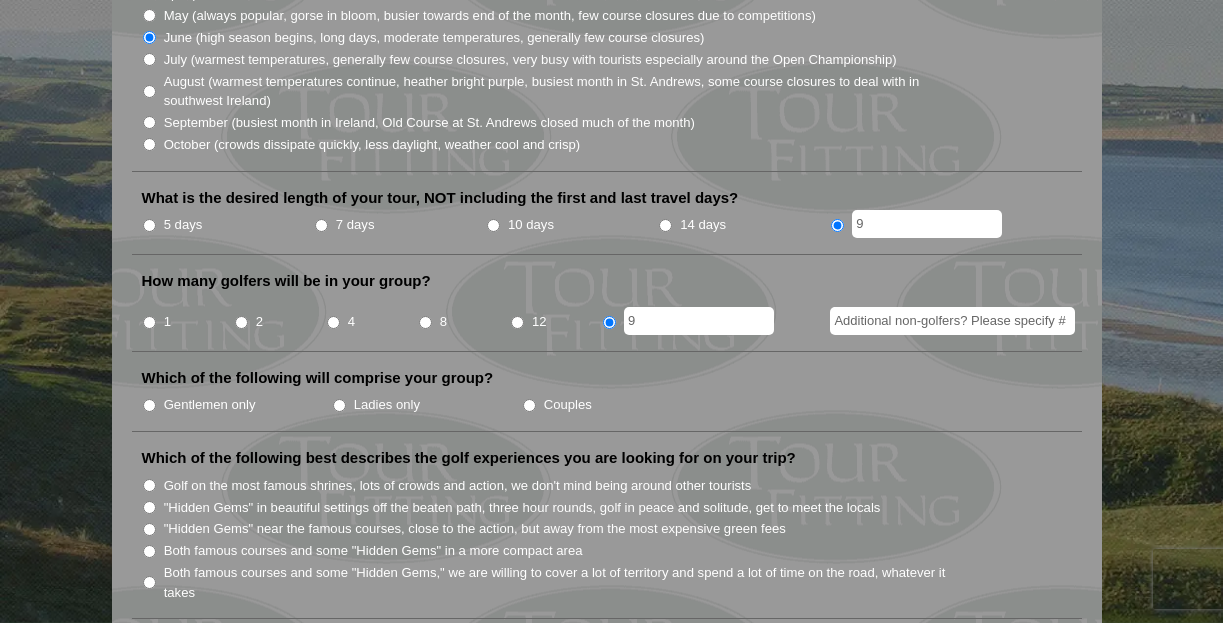 click on "Couples" at bounding box center [529, 405] 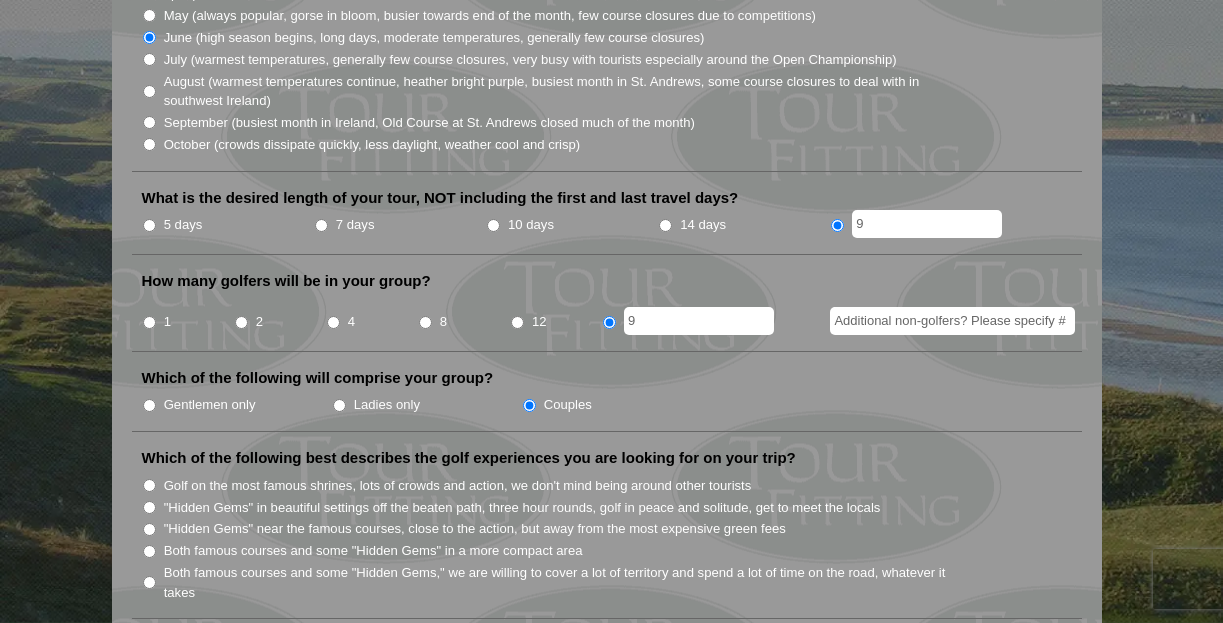 click on "Gentlemen only" at bounding box center [149, 405] 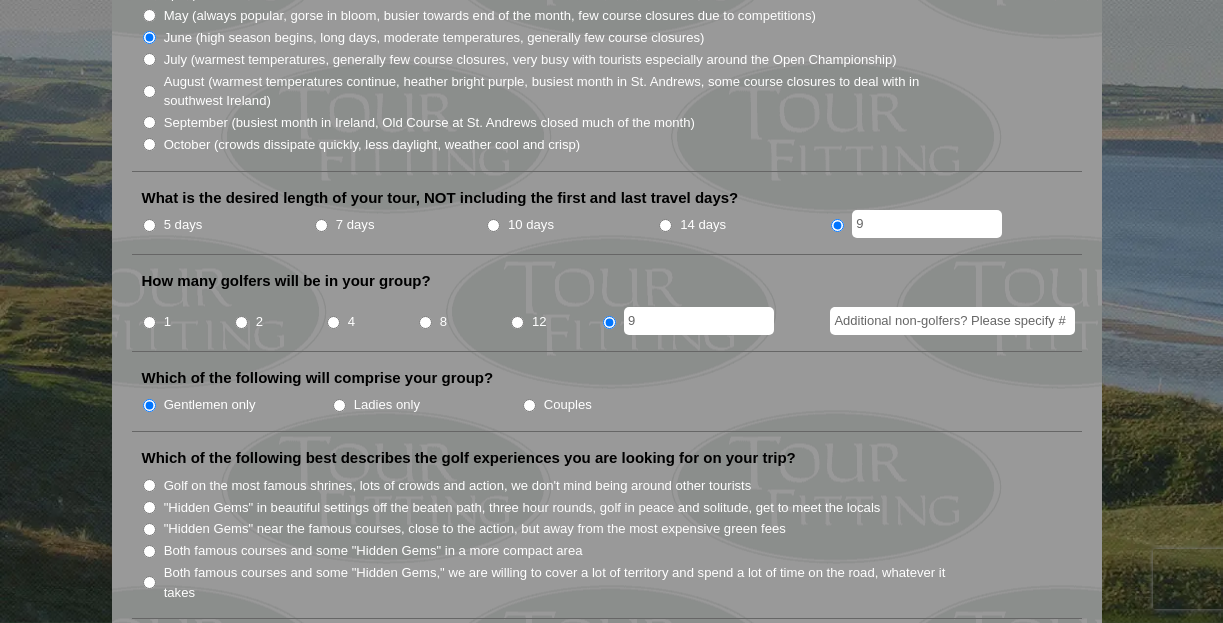 click on "Ladies only" at bounding box center [339, 405] 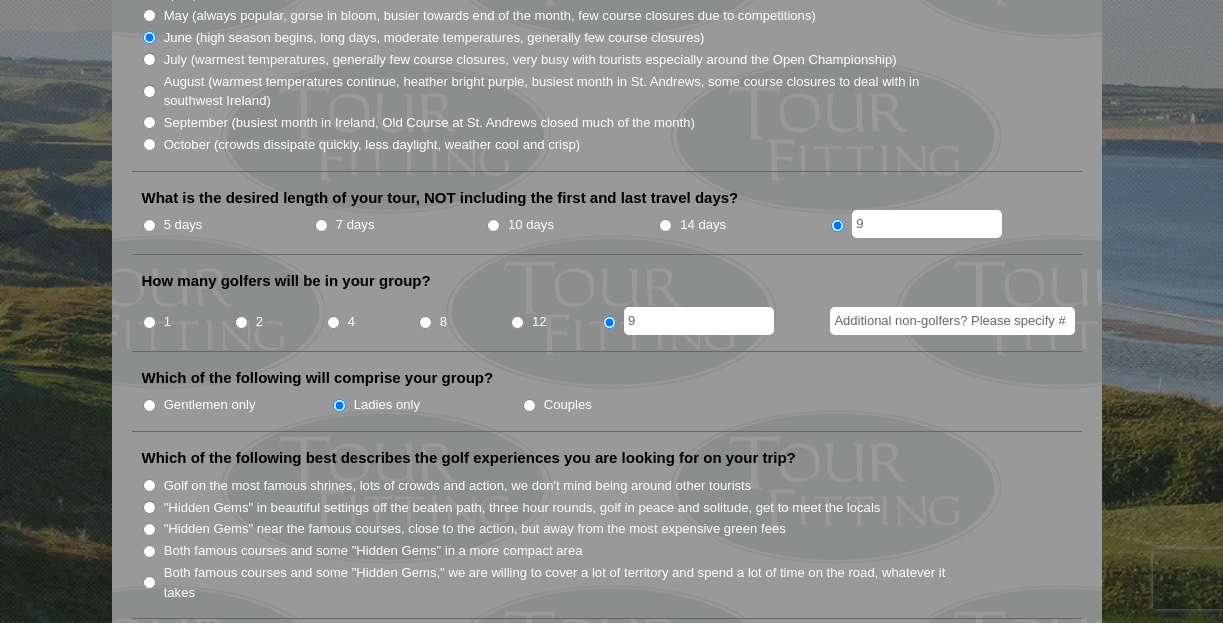 click on "Couples" at bounding box center [529, 405] 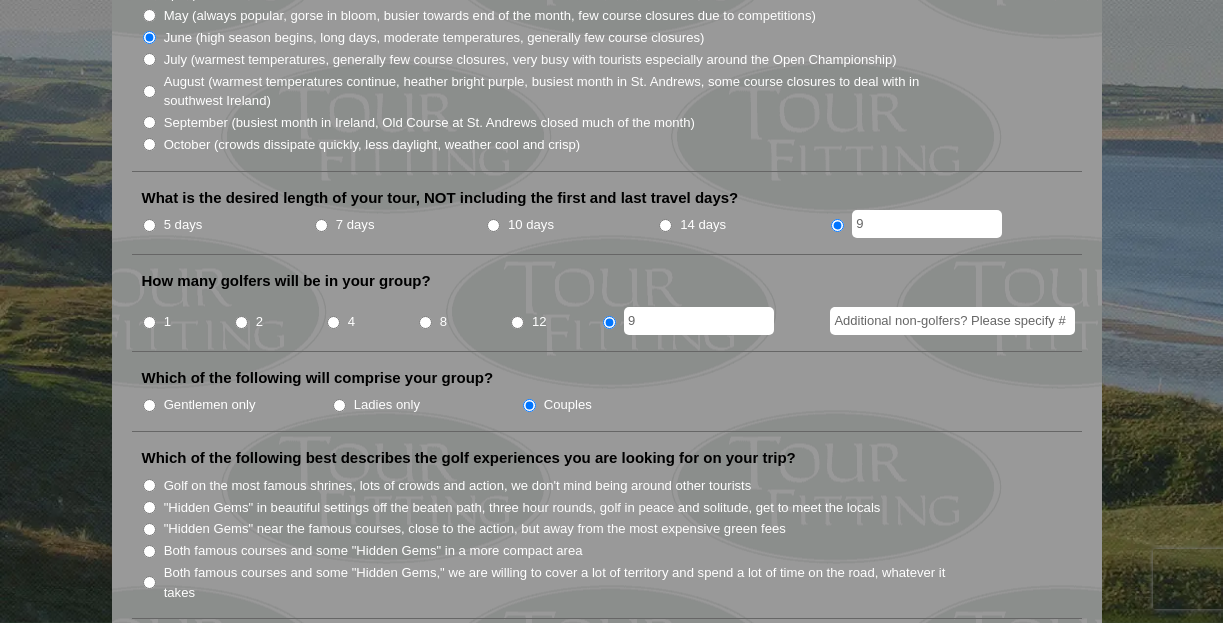 click on "Both famous courses and some "Hidden Gems" in a more compact area" at bounding box center (149, 551) 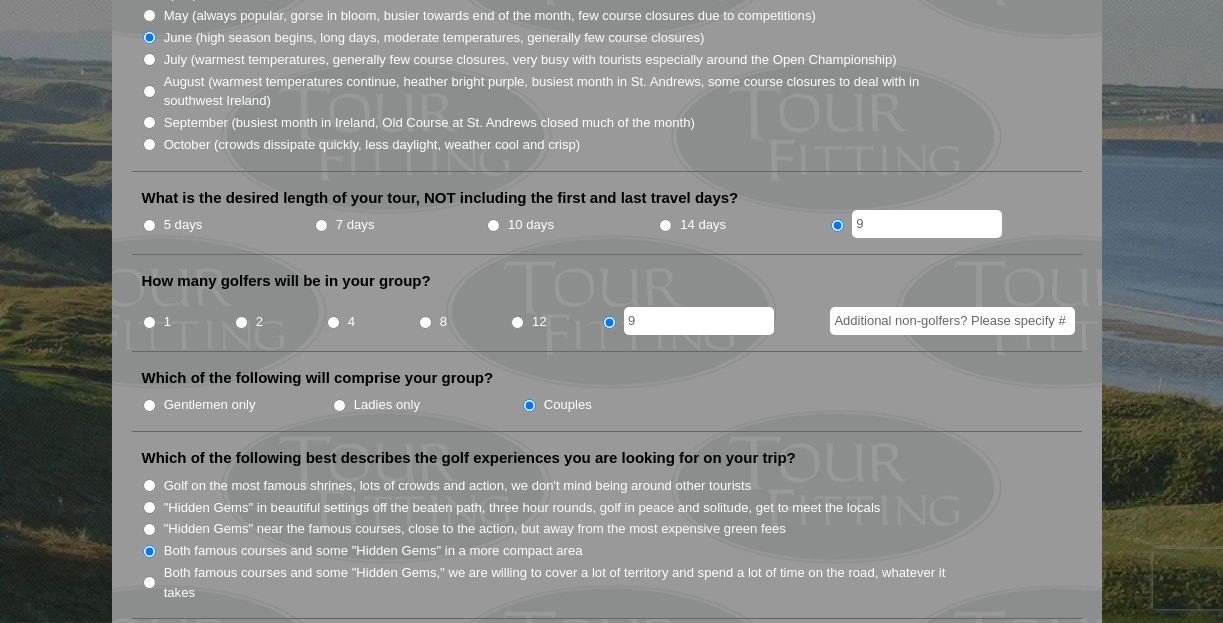 click on "Which of the following best describes the golf experiences you are looking for on your trip?
Golf on the most famous shrines, lots of crowds and action, we don't mind being around other tourists
"Hidden Gems" in beautiful settings off the beaten path, three hour rounds, golf in peace and solitude, get to meet the locals" at bounding box center [607, 533] 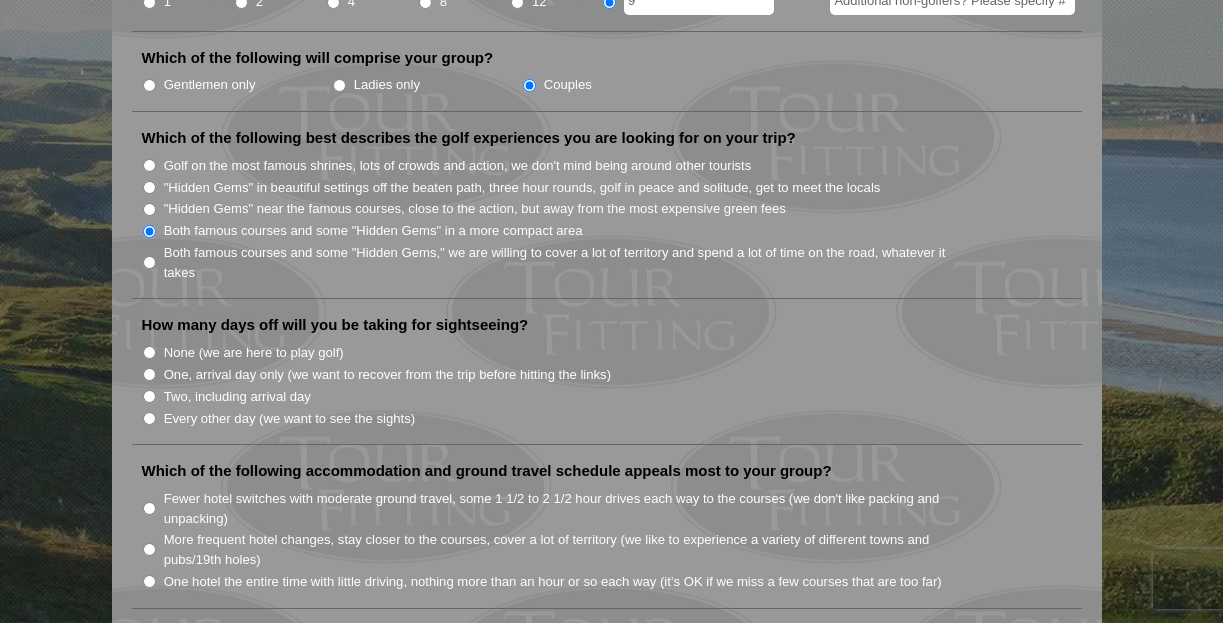 scroll, scrollTop: 1000, scrollLeft: 0, axis: vertical 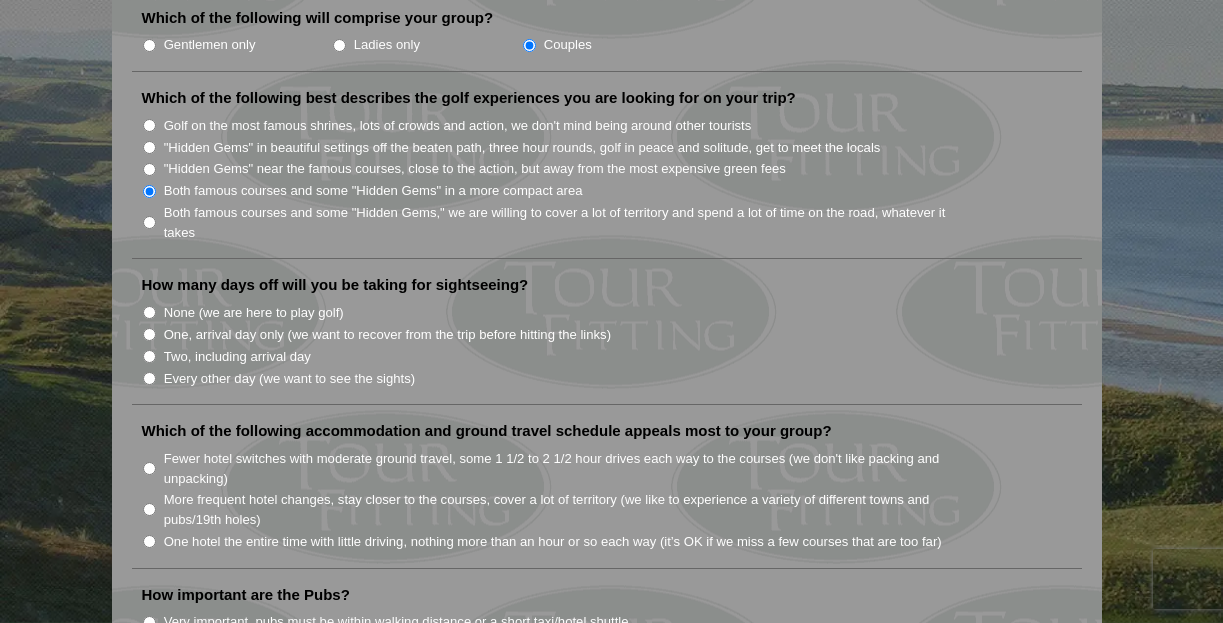 click on "Two, including arrival day" at bounding box center (149, 356) 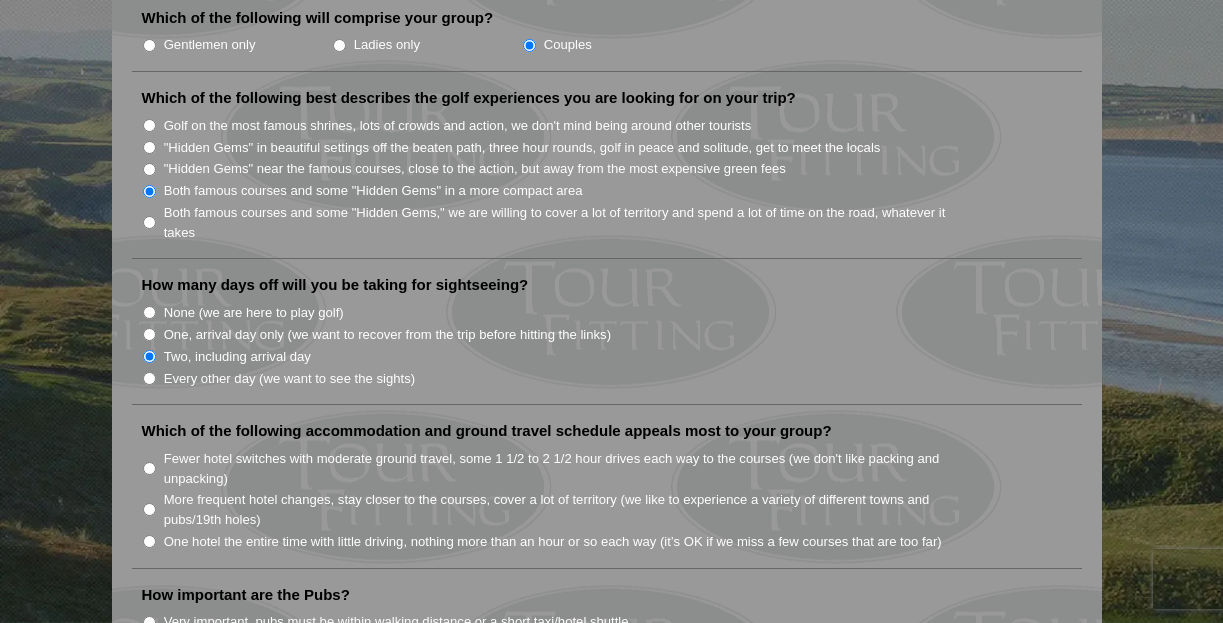 click on "Every other day (we want to see the sights)" at bounding box center (149, 378) 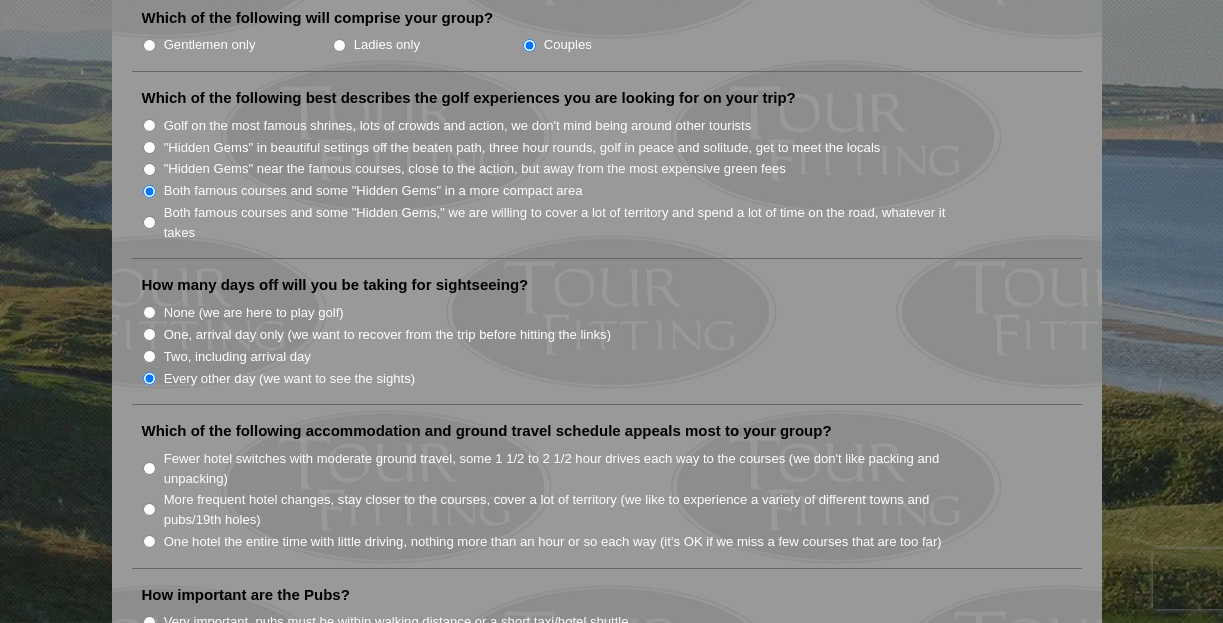 click on "Two, including arrival day" at bounding box center [149, 356] 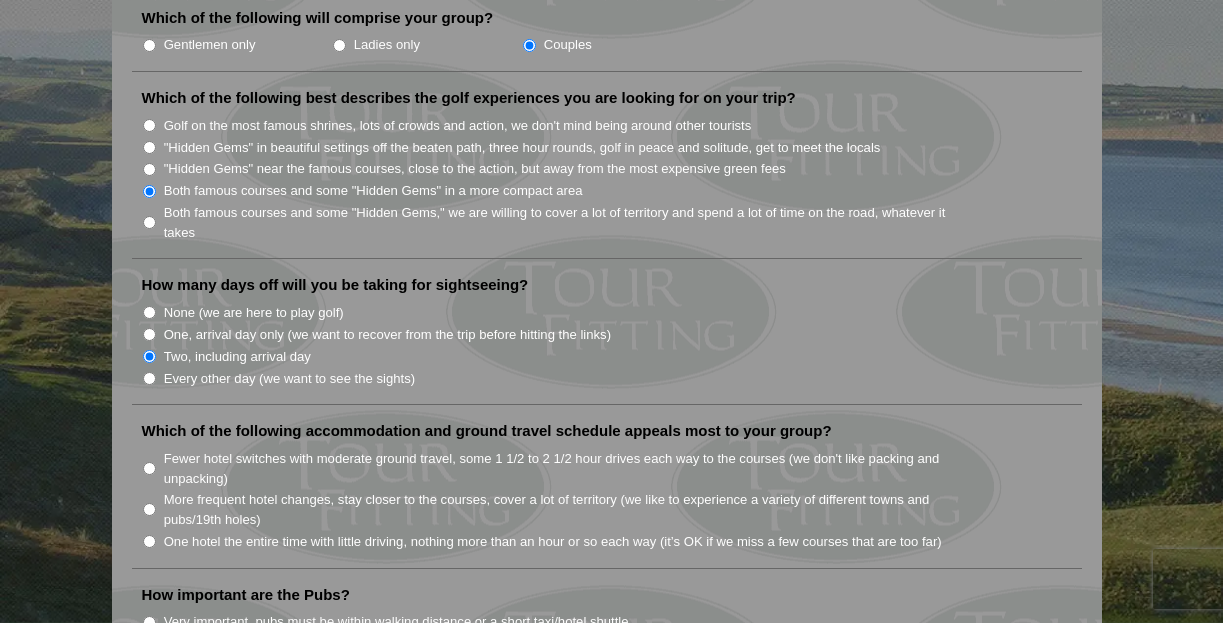 click on "Which of the following accommodation and ground travel schedule appeals most to your group?
Fewer hotel switches with moderate ground travel, some 1 1/2 to 2 1/2 hour drives each way to the courses (we don't like packing and unpacking)
More frequent hotel changes, stay closer to the courses, cover a lot of territory (we like to experience a variety of different towns and pubs/19th holes)" at bounding box center (607, 494) 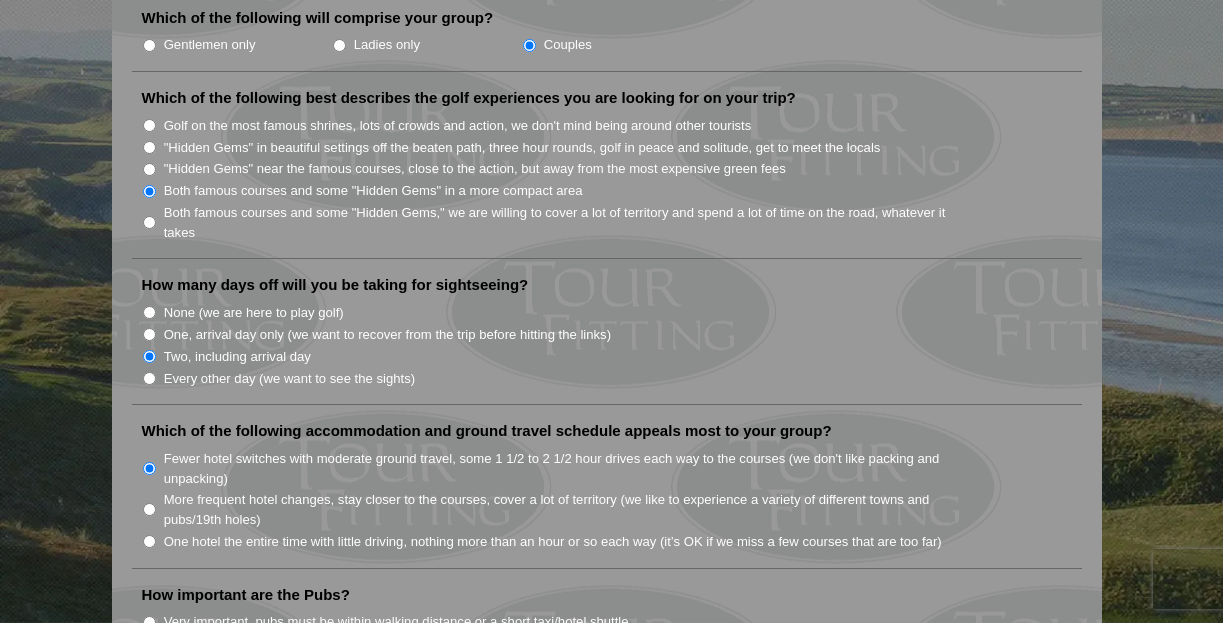 click on "Welcome to Tour Fitting SM ! This feature, unique and original to Hidden Links, asks a series of questions to help determine what kind of tour will best fit your group. Tour Fitting SM  helps both us and our clients gain a better knowledge and understanding of what you want in your tour. Please submit your answers, and we will contact you shortly with a sample tour proposal to discuss further.
If you prefer, send us an email at  golf@hiddenlinksgolf.com  and tell us what you are looking for. Thank you!" at bounding box center (611, 613) 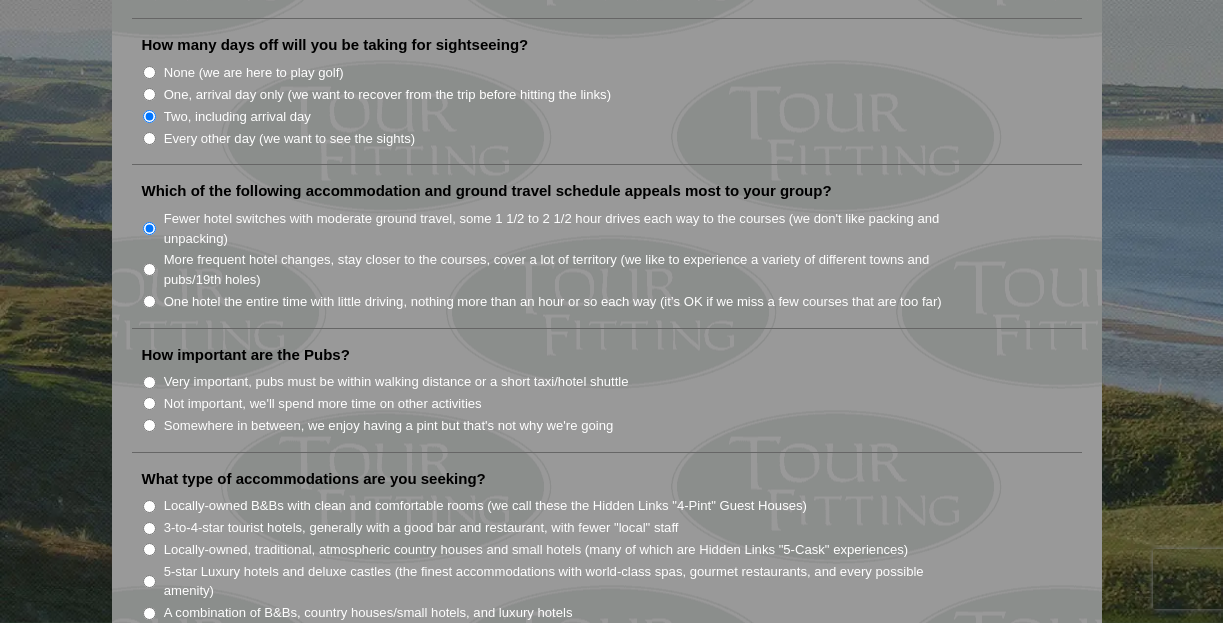 scroll, scrollTop: 1280, scrollLeft: 0, axis: vertical 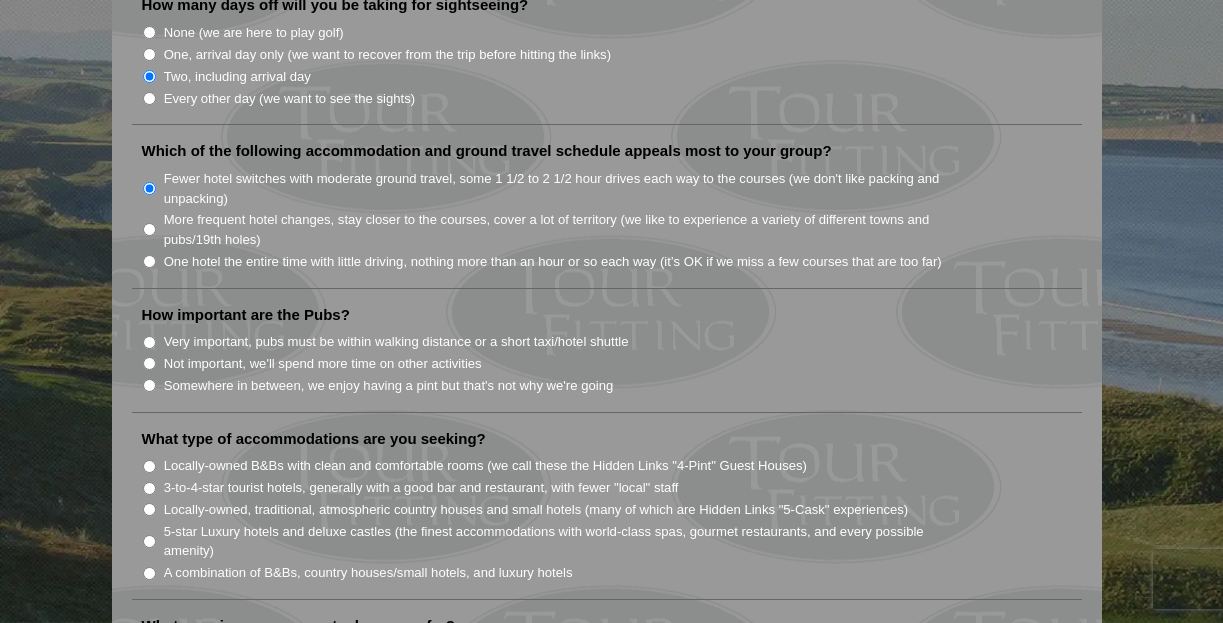 click on "Somewhere in between, we enjoy having a pint but that's not why we're going" at bounding box center [149, 385] 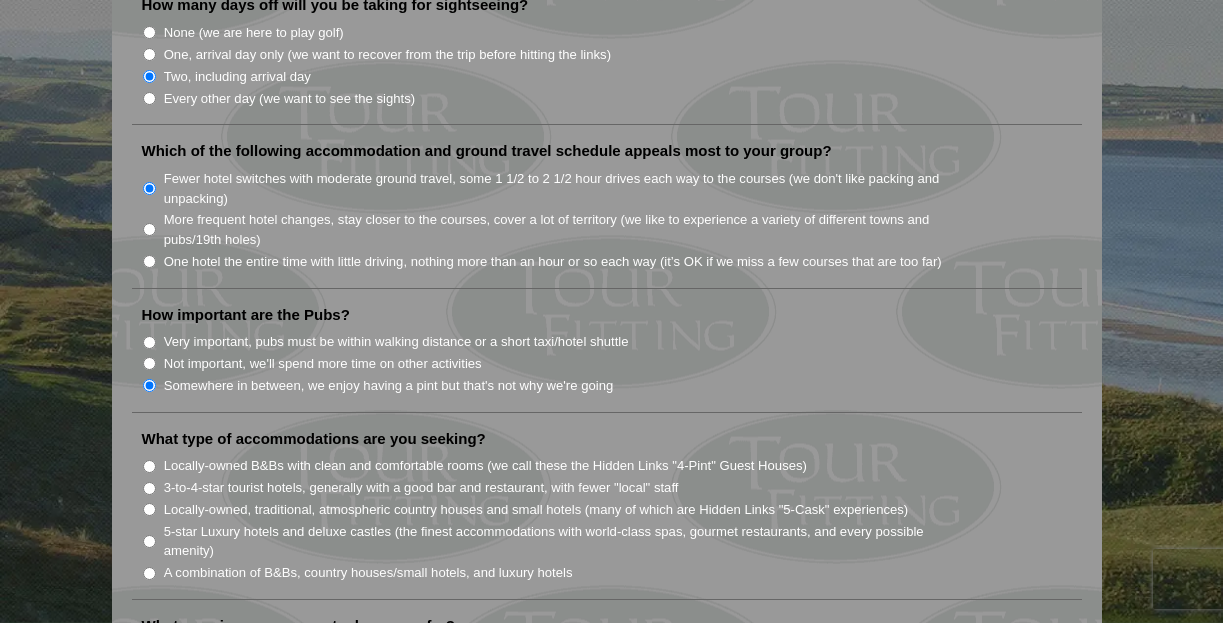 click on "Locally-owned, traditional, atmospheric country houses and small hotels (many of which are Hidden Links "5-Cask" experiences)" at bounding box center [149, 509] 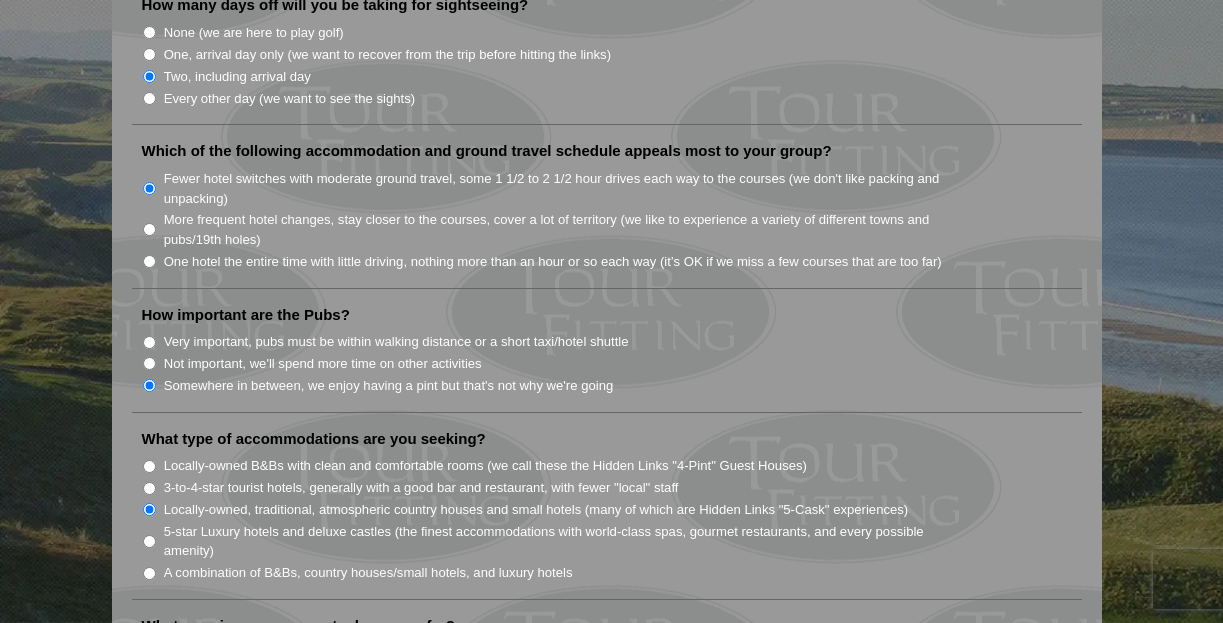 click on "5-star Luxury hotels and deluxe castles (the finest accommodations with world-class spas, gourmet restaurants, and every possible amenity)" at bounding box center (149, 541) 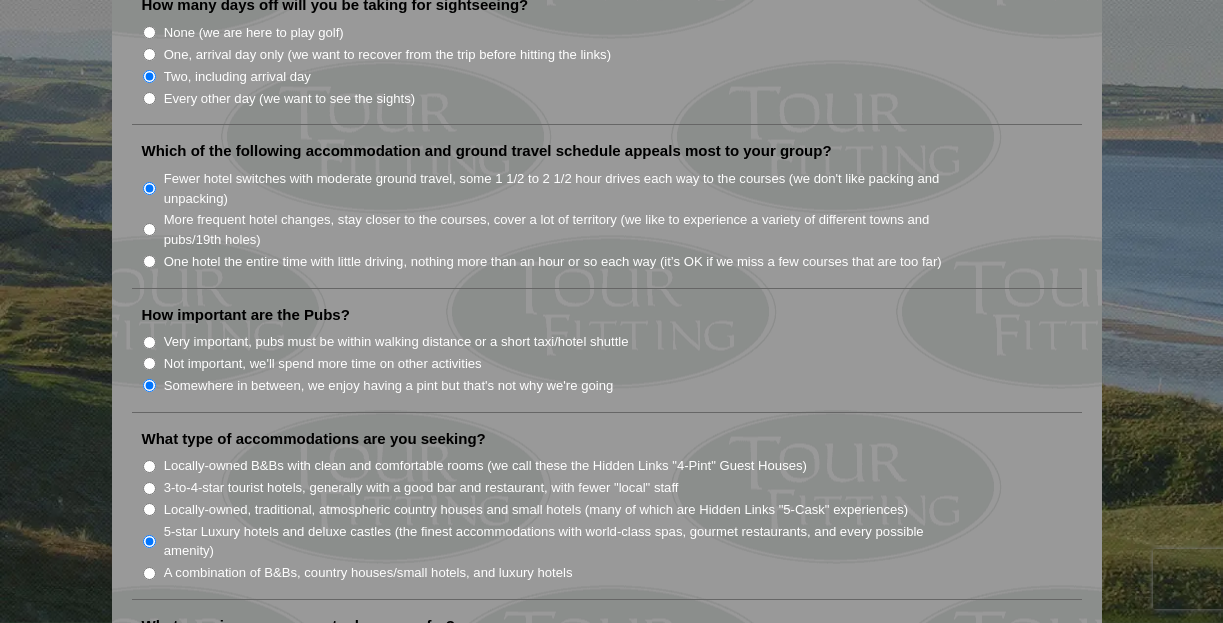 click on "A combination of B&Bs, country houses/small hotels, and luxury hotels" at bounding box center (149, 573) 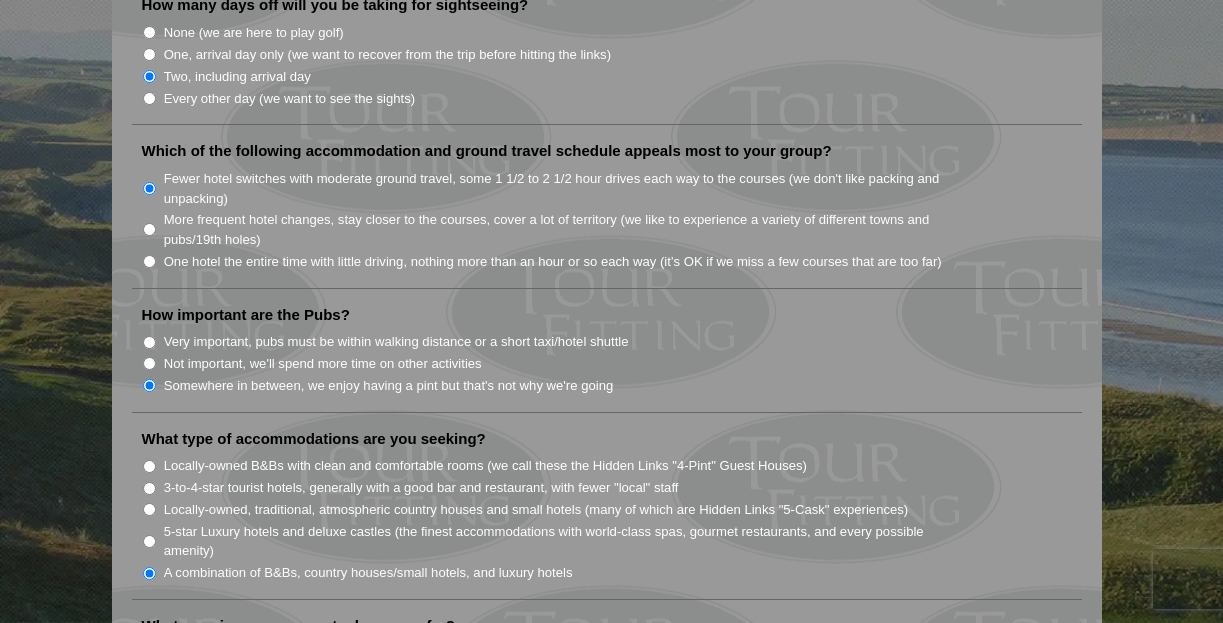 click on "Locally-owned, traditional, atmospheric country houses and small hotels (many of which are Hidden Links "5-Cask" experiences)" at bounding box center [149, 509] 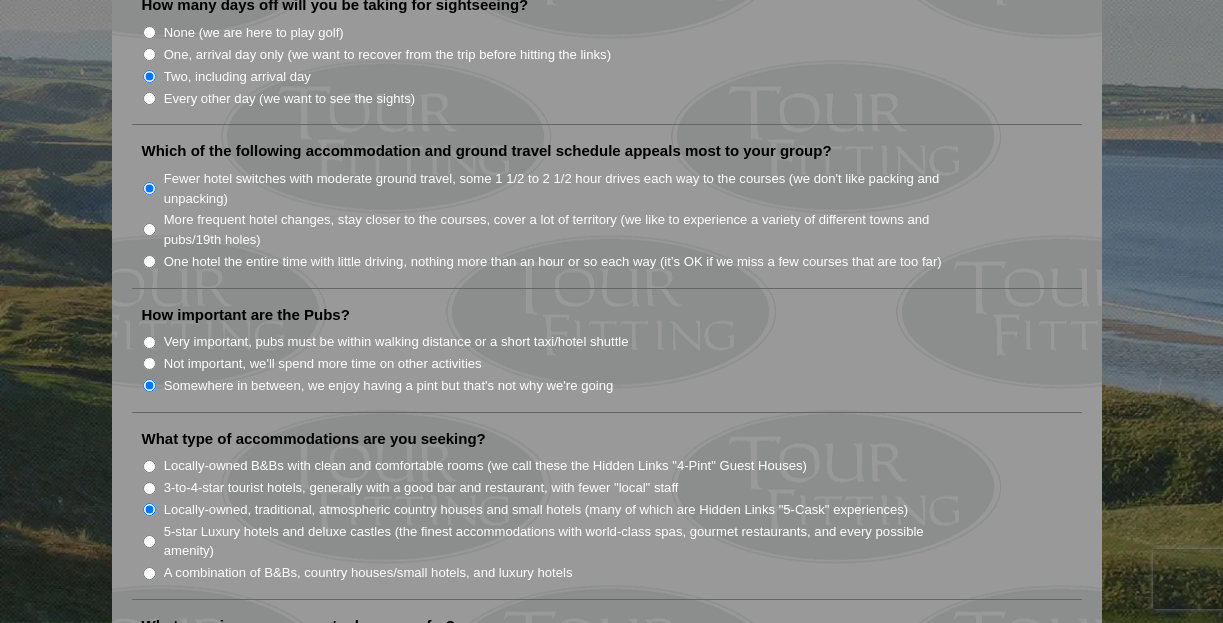 click on "Welcome to Tour Fitting SM ! This feature, unique and original to Hidden Links, asks a series of questions to help determine what kind of tour will best fit your group. Tour Fitting SM  helps both us and our clients gain a better knowledge and understanding of what you want in your tour. Please submit your answers, and we will contact you shortly with a sample tour proposal to discuss further.
If you prefer, send us an email at  golf@hiddenlinksgolf.com  and tell us what you are looking for. Thank you!" at bounding box center (611, 333) 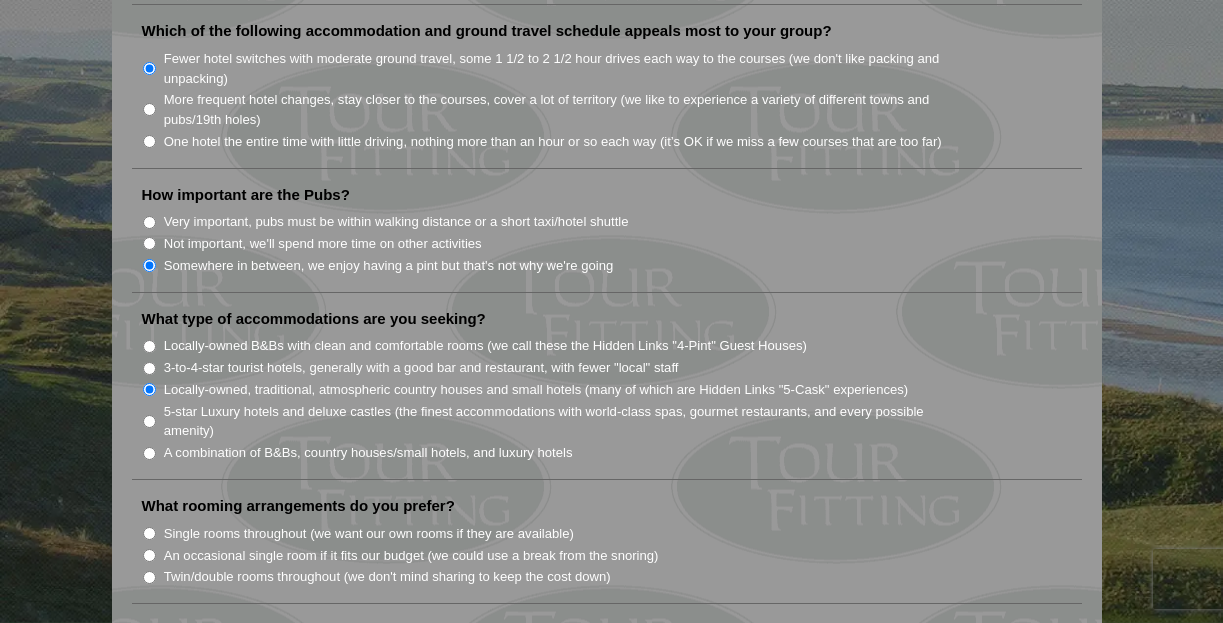 scroll, scrollTop: 1440, scrollLeft: 0, axis: vertical 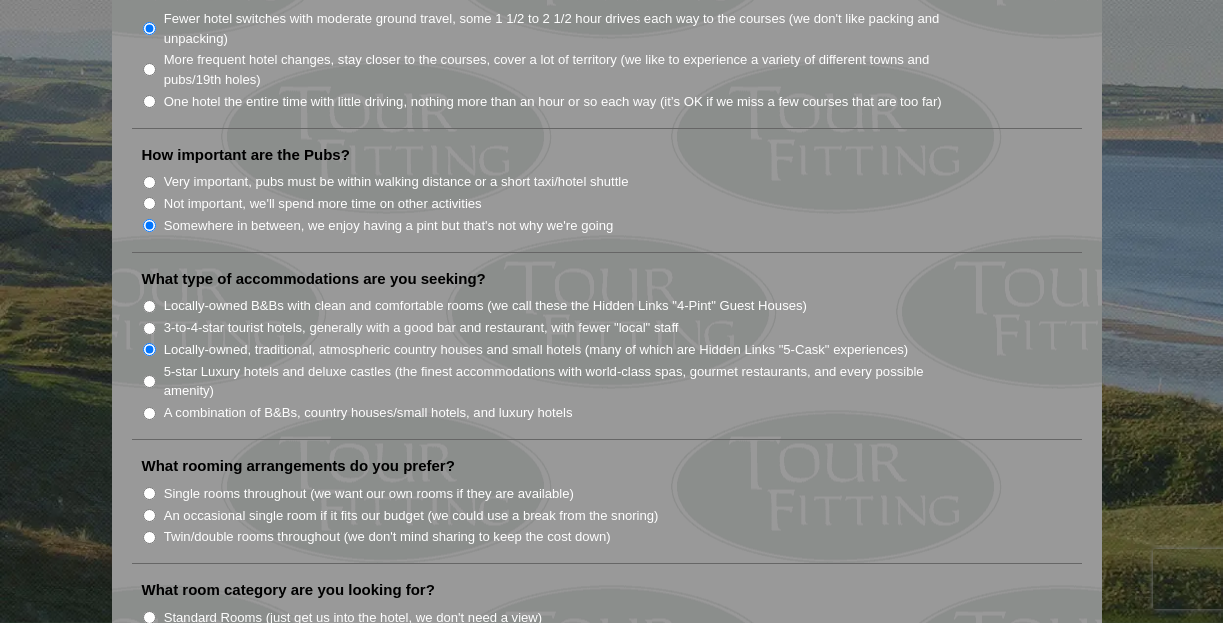 click on "An occasional single room if it fits our budget (we could use a break from the snoring)" at bounding box center [149, 515] 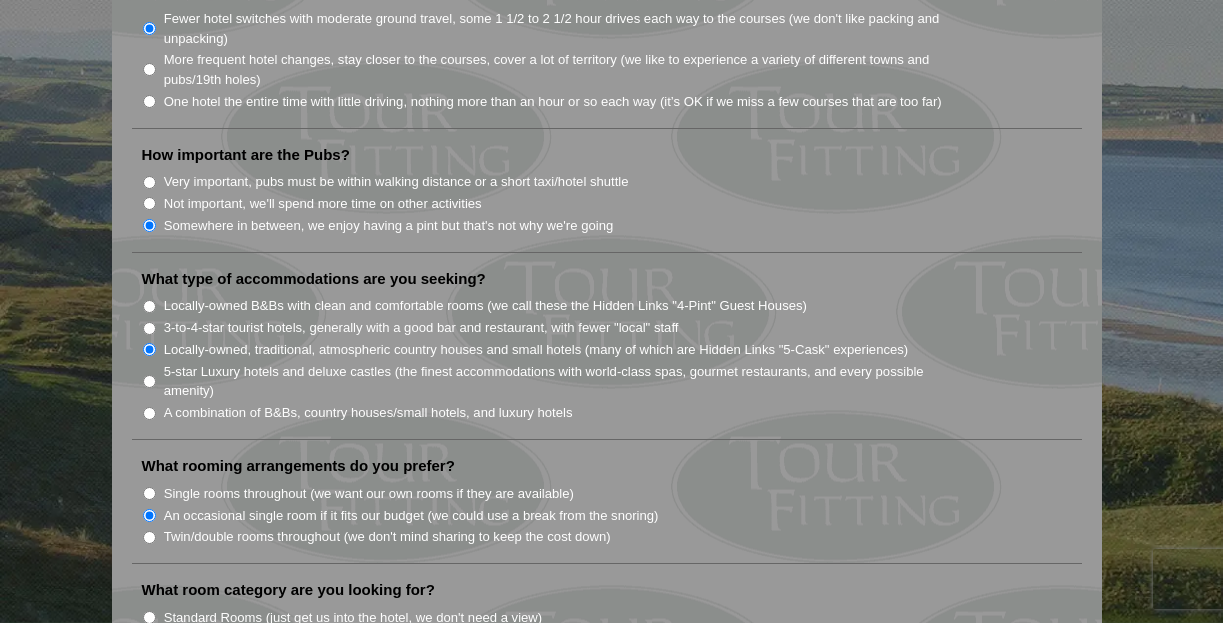 click on "Welcome to Tour Fitting SM ! This feature, unique and original to Hidden Links, asks a series of questions to help determine what kind of tour will best fit your group. Tour Fitting SM  helps both us and our clients gain a better knowledge and understanding of what you want in your tour. Please submit your answers, and we will contact you shortly with a sample tour proposal to discuss further.
If you prefer, send us an email at  golf@hiddenlinksgolf.com  and tell us what you are looking for. Thank you!" at bounding box center (611, 173) 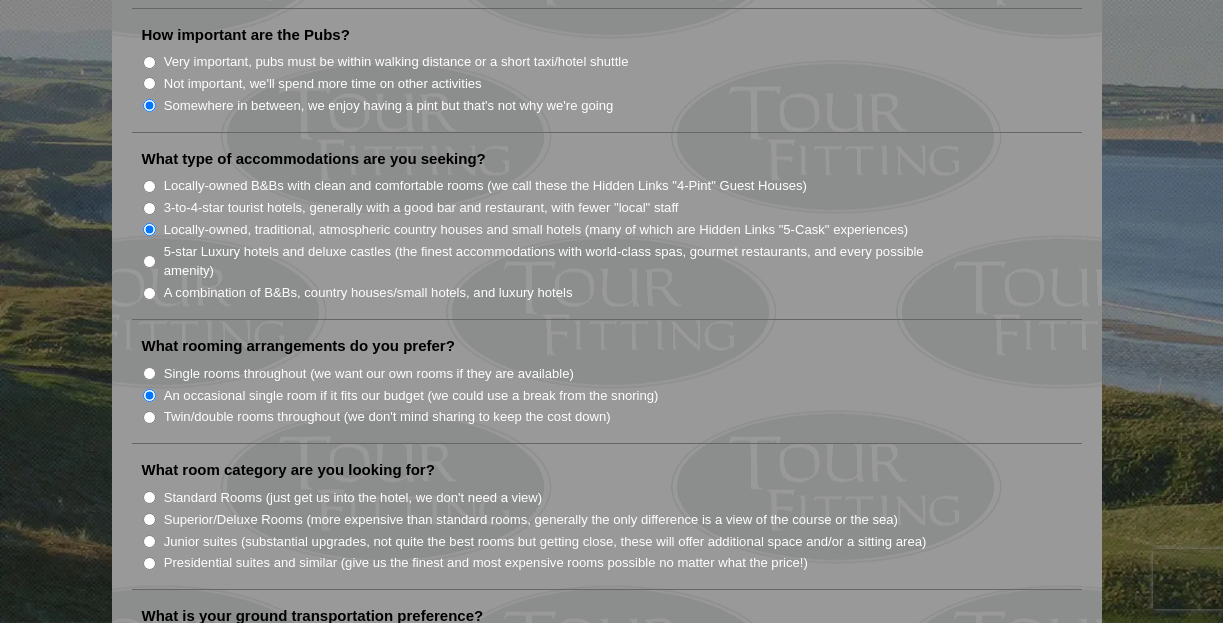 scroll, scrollTop: 1600, scrollLeft: 0, axis: vertical 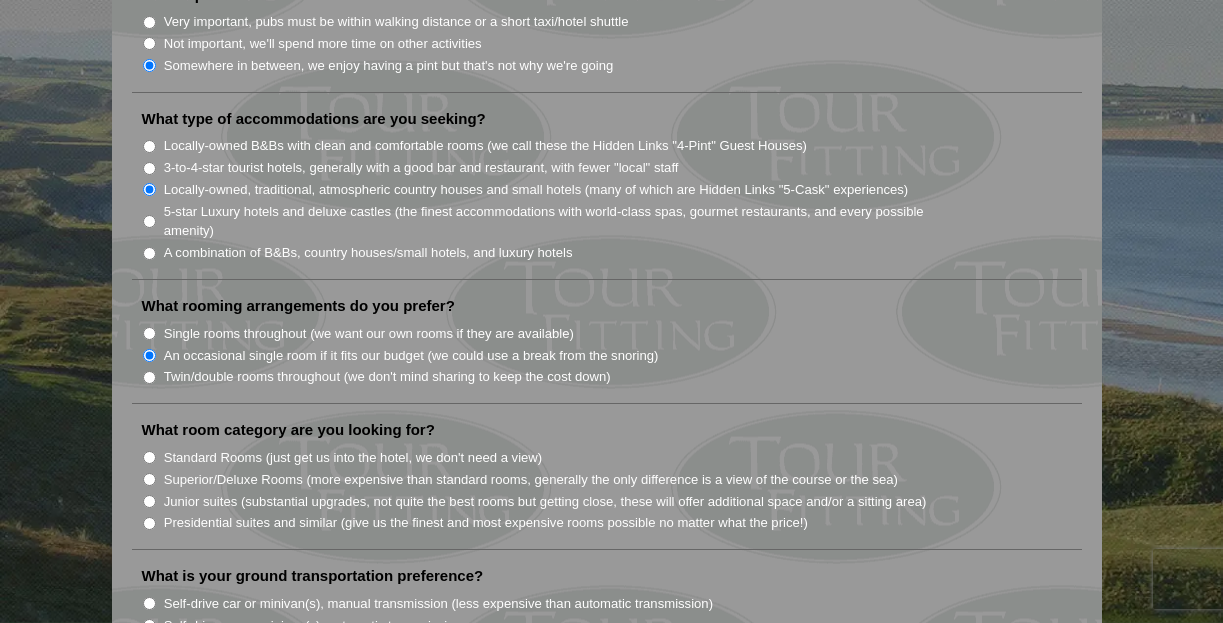 click on "Standard Rooms (just get us into the hotel, we don't need a view)" at bounding box center [149, 457] 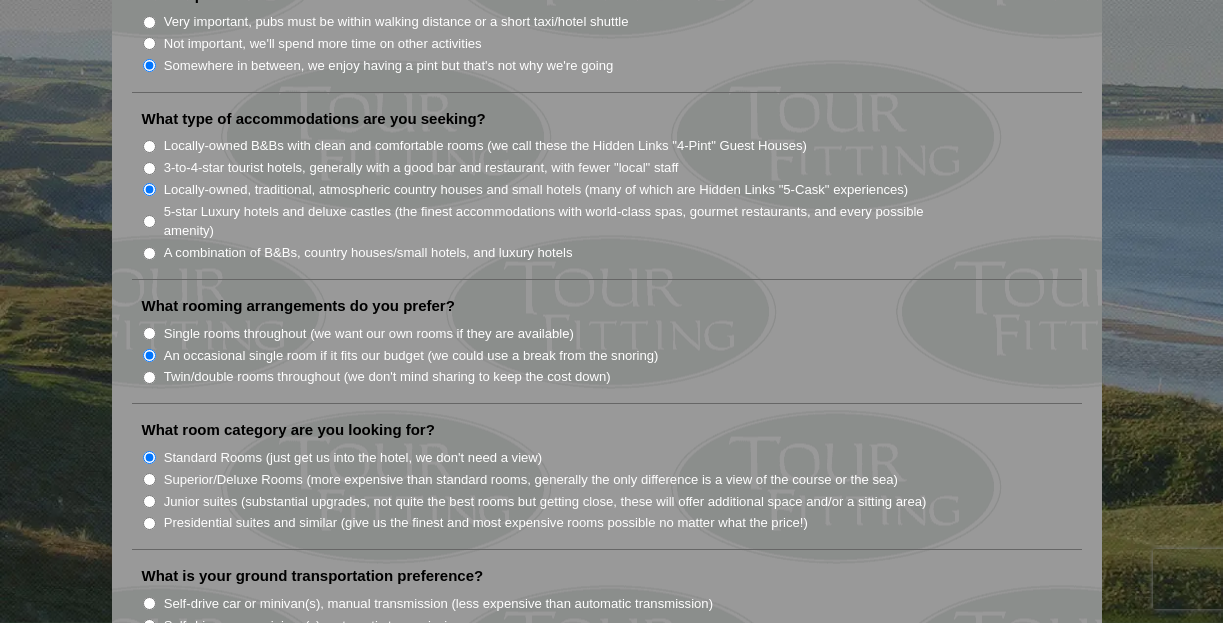 click on "What room category are you looking for?
Standard Rooms (just get us into the hotel, we don't need a view)
Superior/Deluxe Rooms (more expensive than standard rooms, generally the only difference is a view of the course or the sea)" at bounding box center (607, 485) 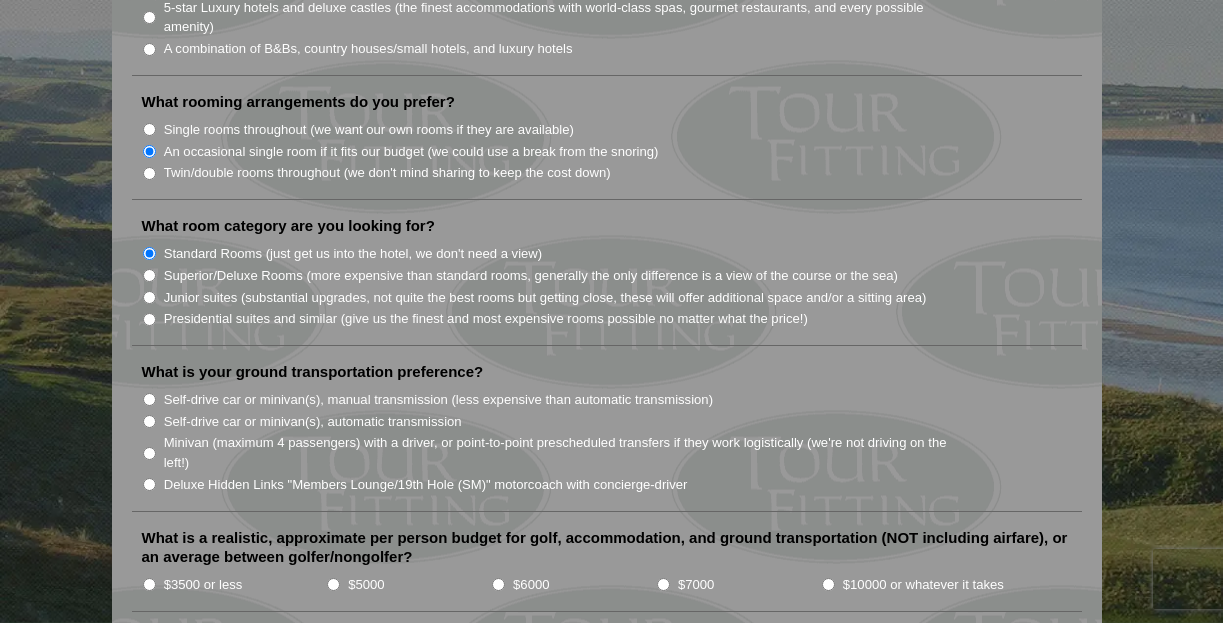 scroll, scrollTop: 1840, scrollLeft: 0, axis: vertical 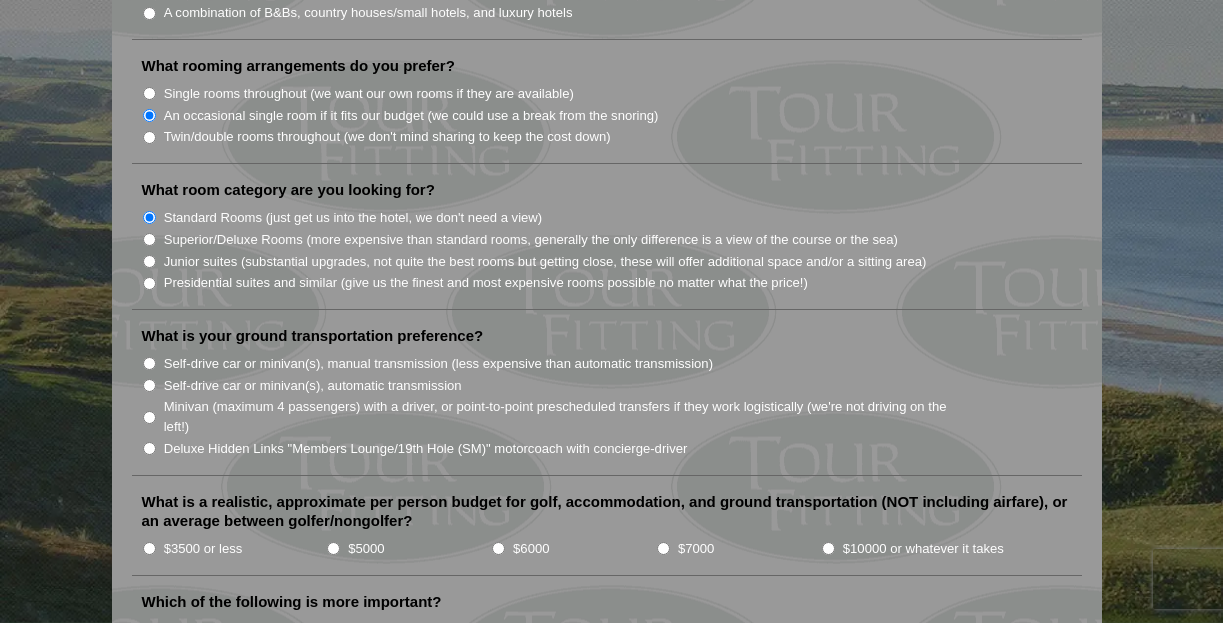 click on "Minivan (maximum 4 passengers) with a driver, or point-to-point prescheduled transfers if they work logistically (we're not driving on the left!)" at bounding box center (149, 417) 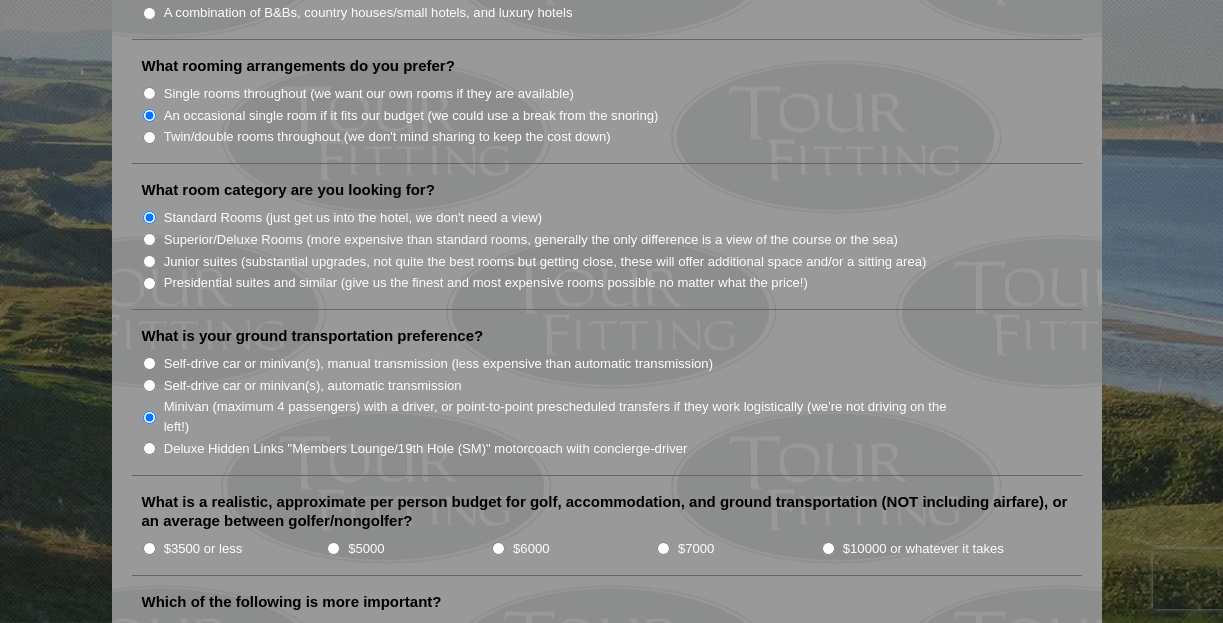click on "Self-drive car or minivan(s), automatic transmission" at bounding box center [615, 385] 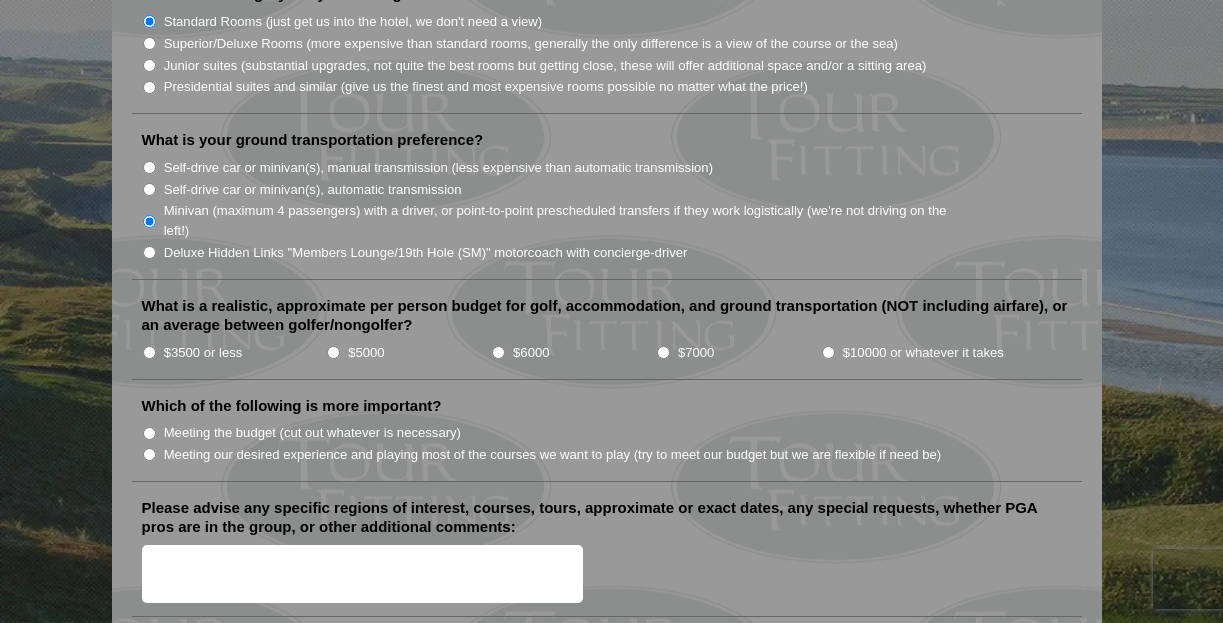 scroll, scrollTop: 2040, scrollLeft: 0, axis: vertical 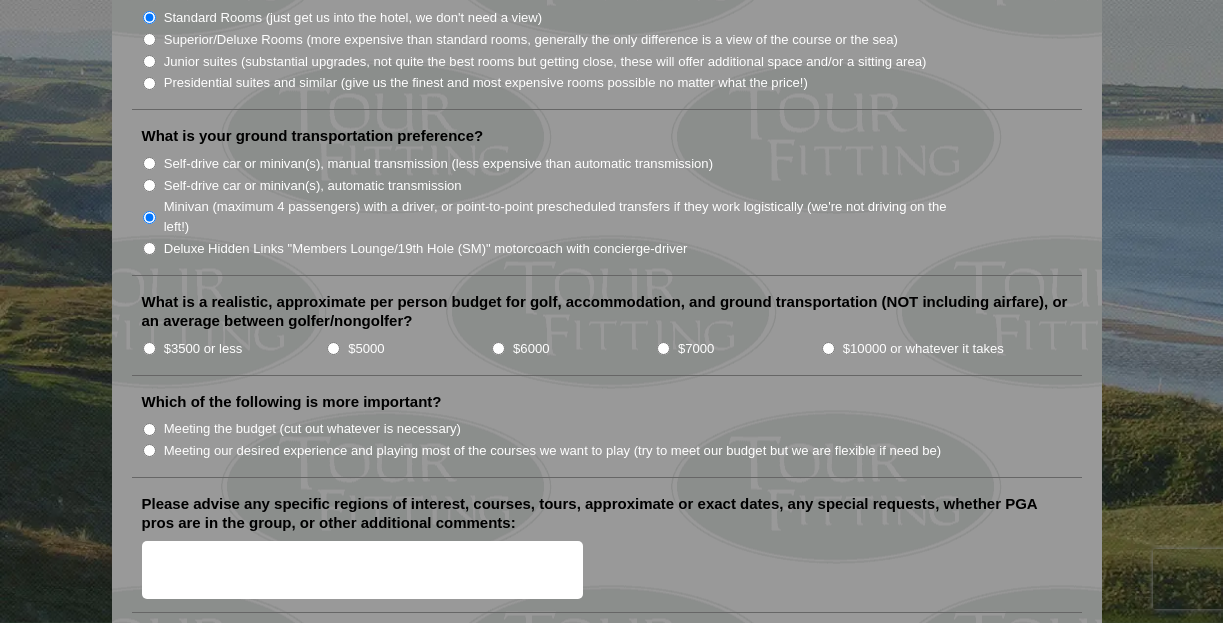 click on "$6000" at bounding box center (498, 348) 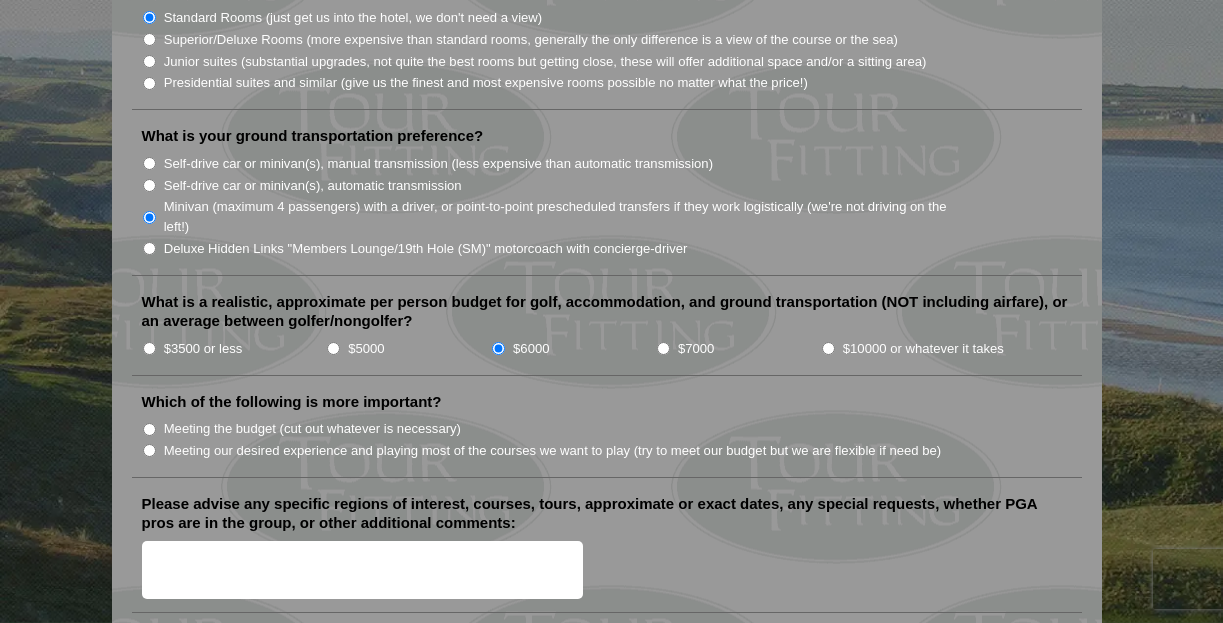 click on "Which of the following is more important?
Meeting the budget (cut out whatever is necessary)
Meeting our desired experience and playing most of the courses we want to play (try to meet our budget but we are flexible if need be)" at bounding box center (607, 435) 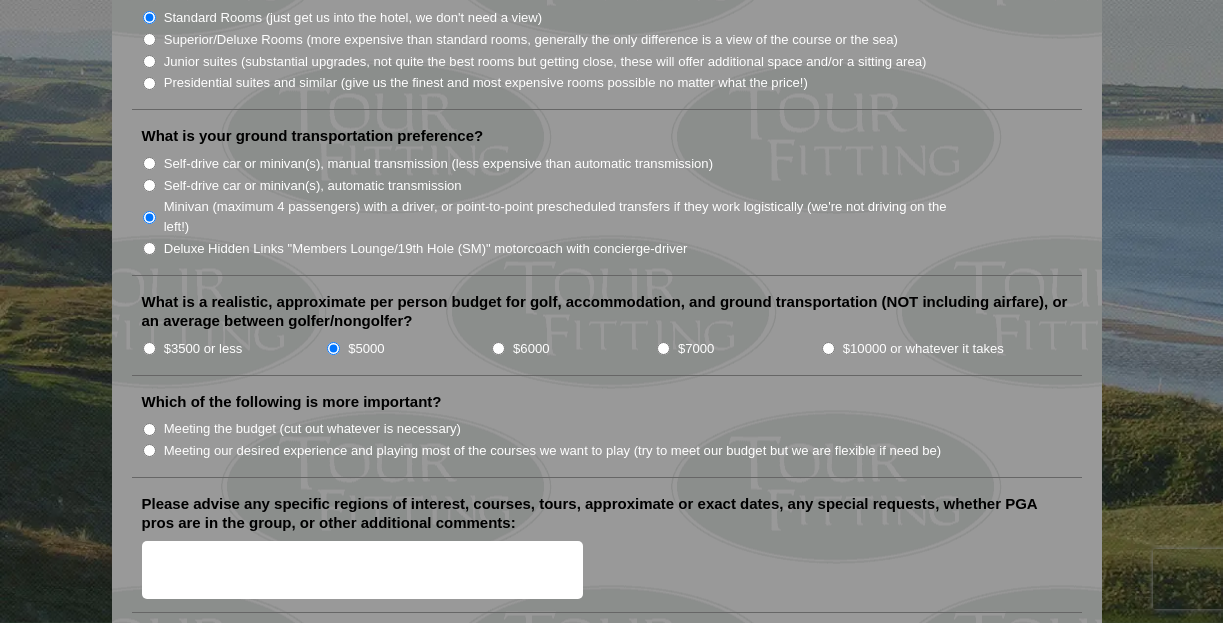 click on "$6000" at bounding box center (498, 348) 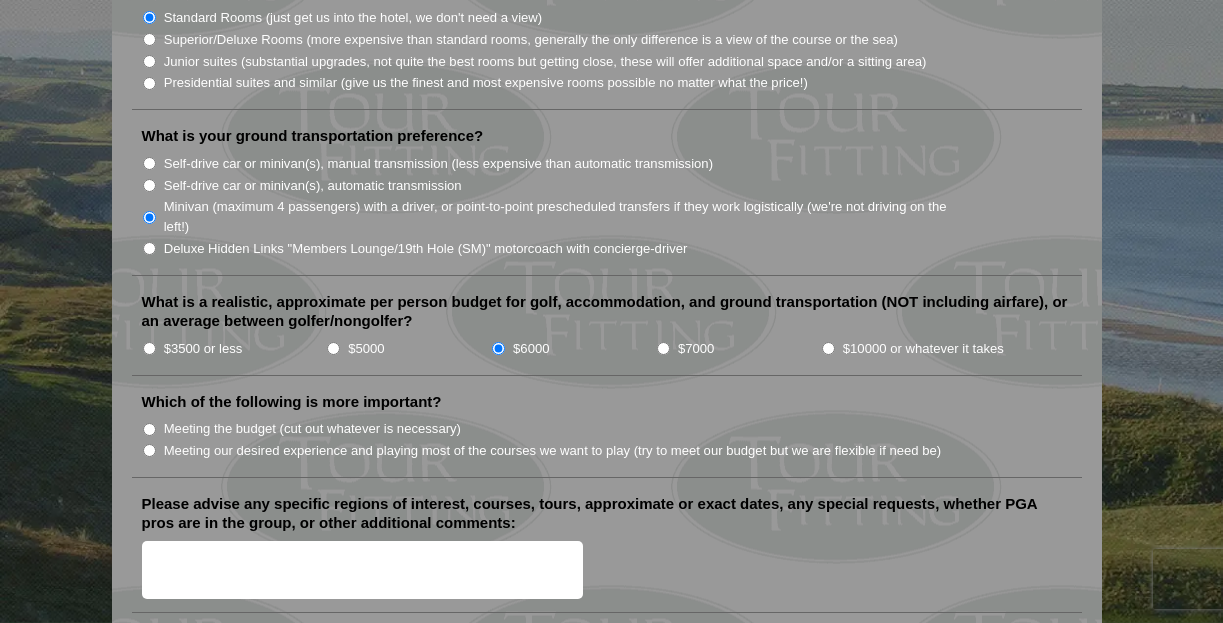 click on "Which of the following is more important?
Meeting the budget (cut out whatever is necessary)
Meeting our desired experience and playing most of the courses we want to play (try to meet our budget but we are flexible if need be)" at bounding box center [607, 435] 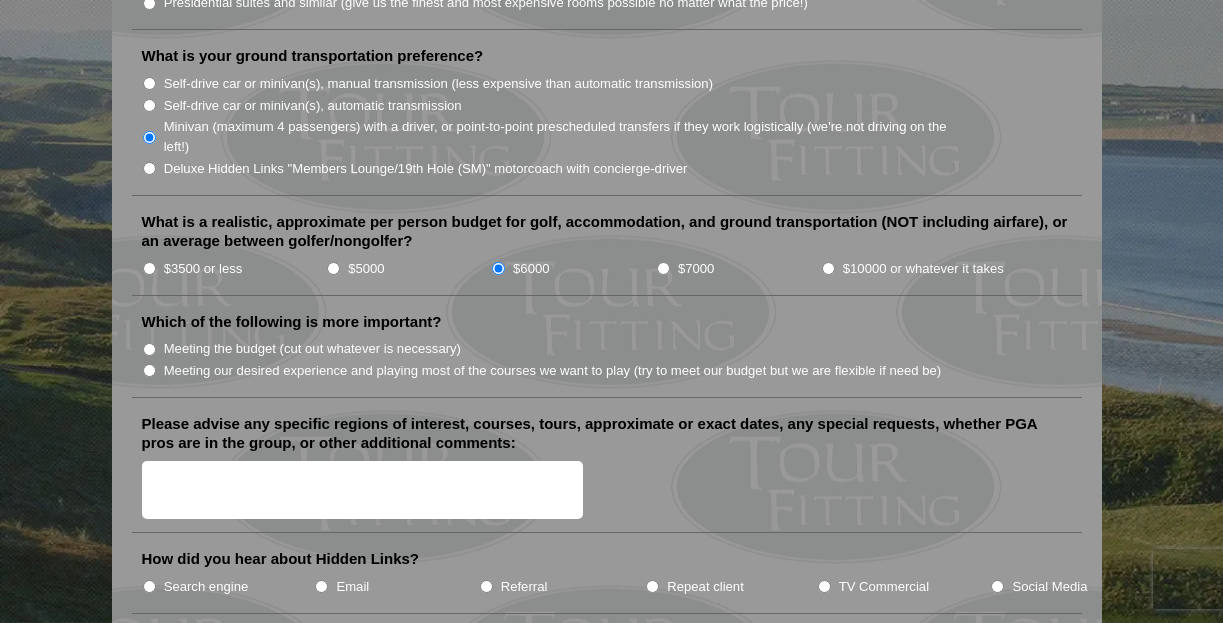 scroll, scrollTop: 2160, scrollLeft: 0, axis: vertical 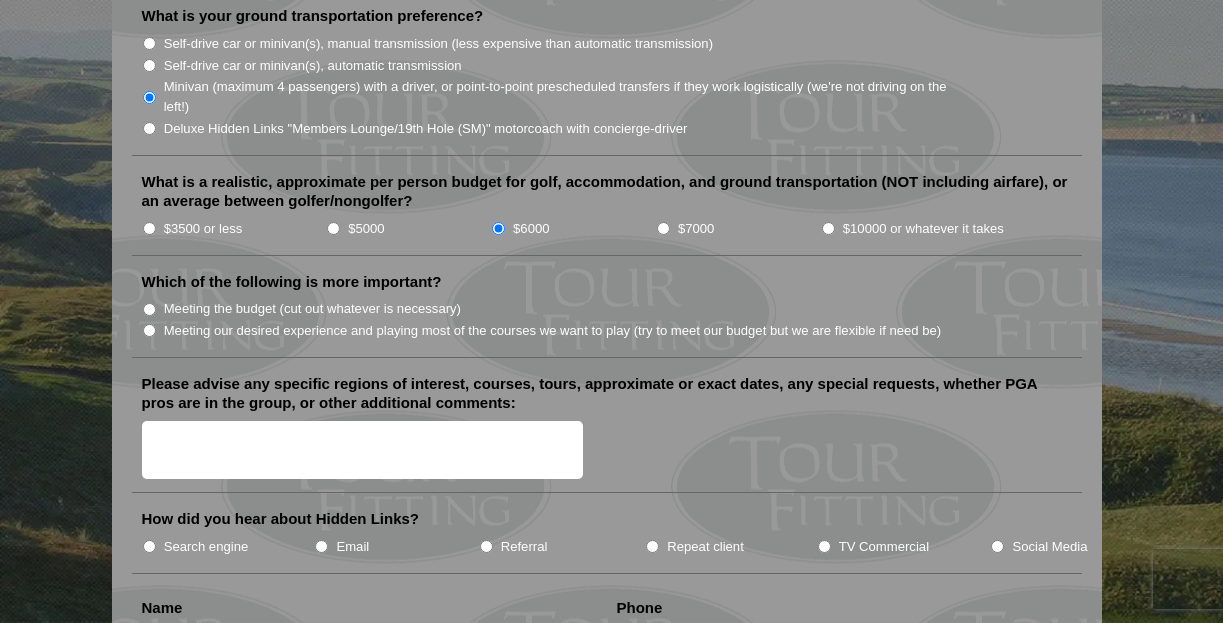 click on "Meeting our desired experience and playing most of the courses we want to play (try to meet our budget but we are flexible if need be)" at bounding box center [149, 330] 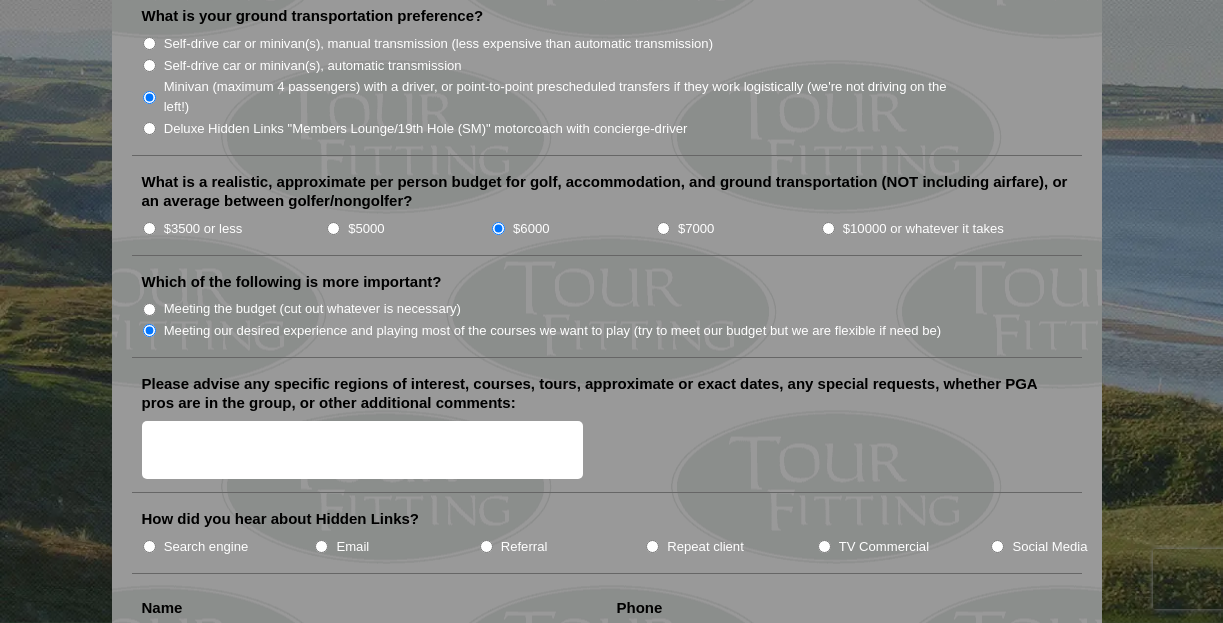 click on "Please advise any specific regions of interest, courses, tours, approximate or exact dates, any special requests, whether PGA pros are in the group, or other additional comments:" at bounding box center [363, 450] 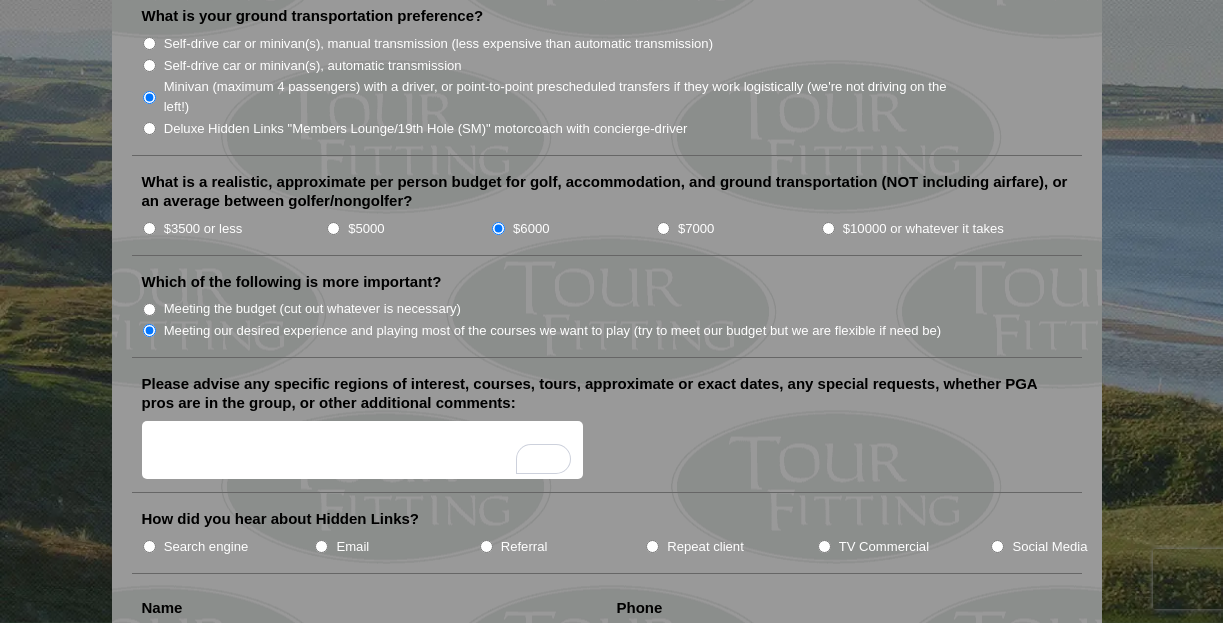 click at bounding box center (607, 452) 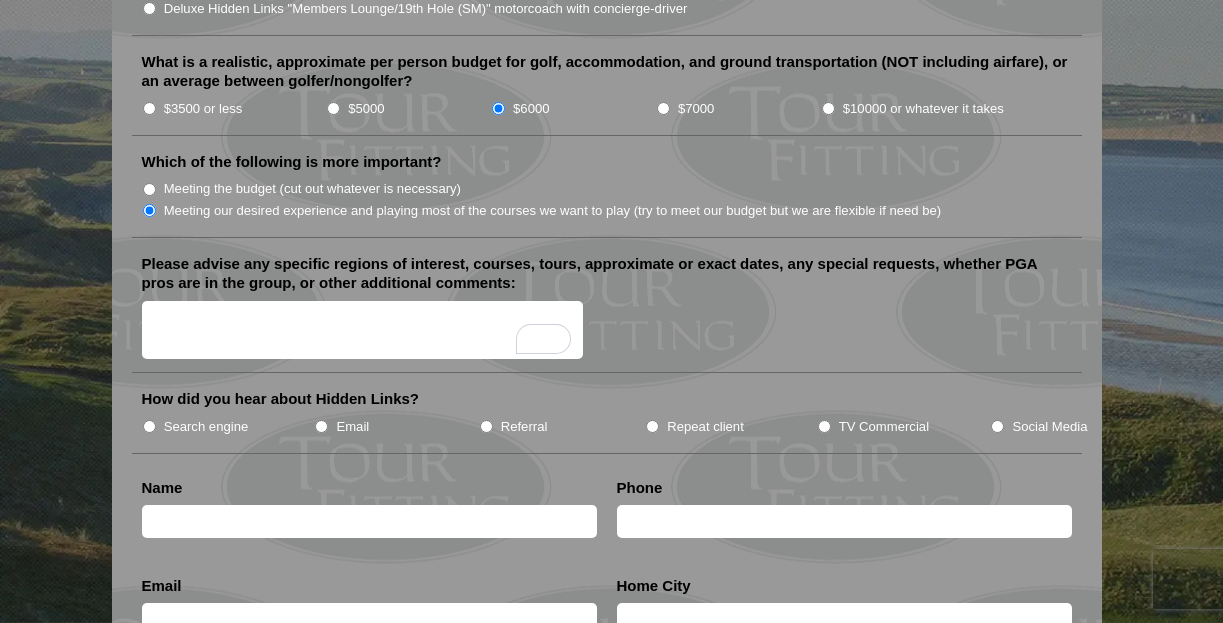 scroll, scrollTop: 2240, scrollLeft: 0, axis: vertical 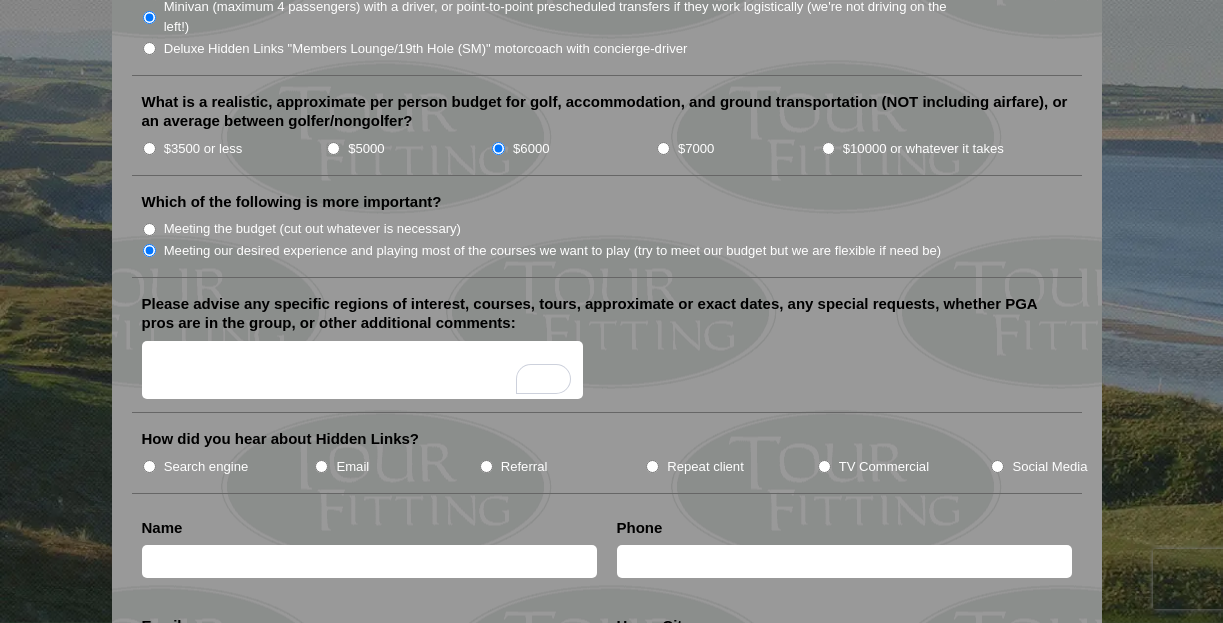 click on "Please advise any specific regions of interest, courses, tours, approximate or exact dates, any special requests, whether PGA pros are in the group, or other additional comments:" at bounding box center [363, 370] 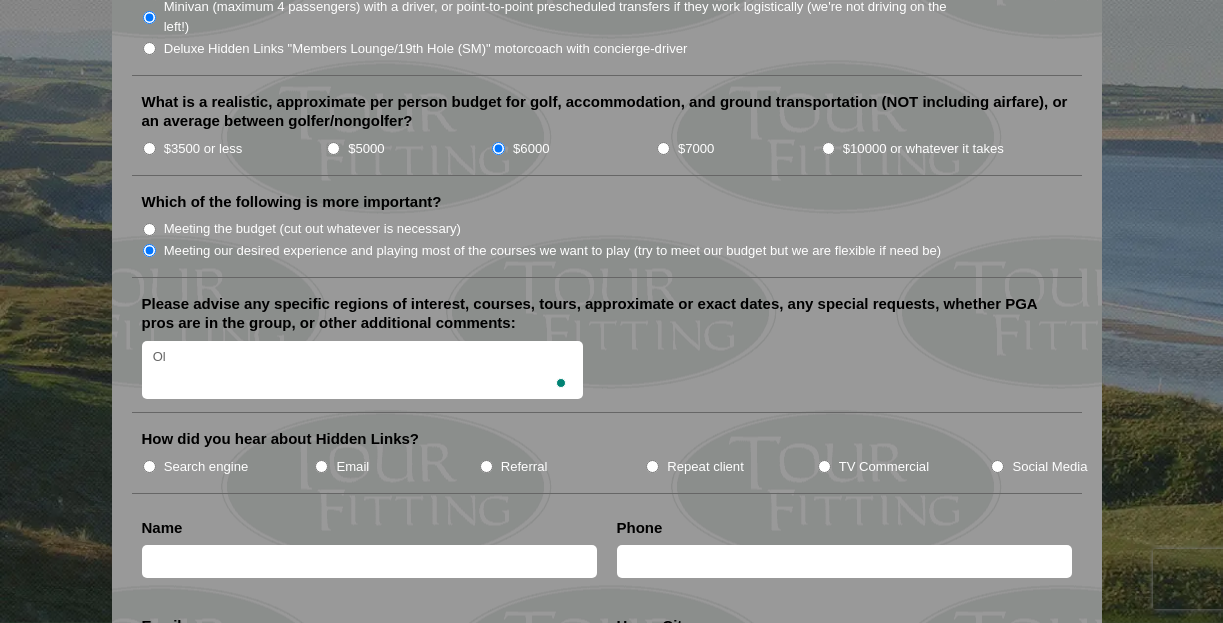 type on "O" 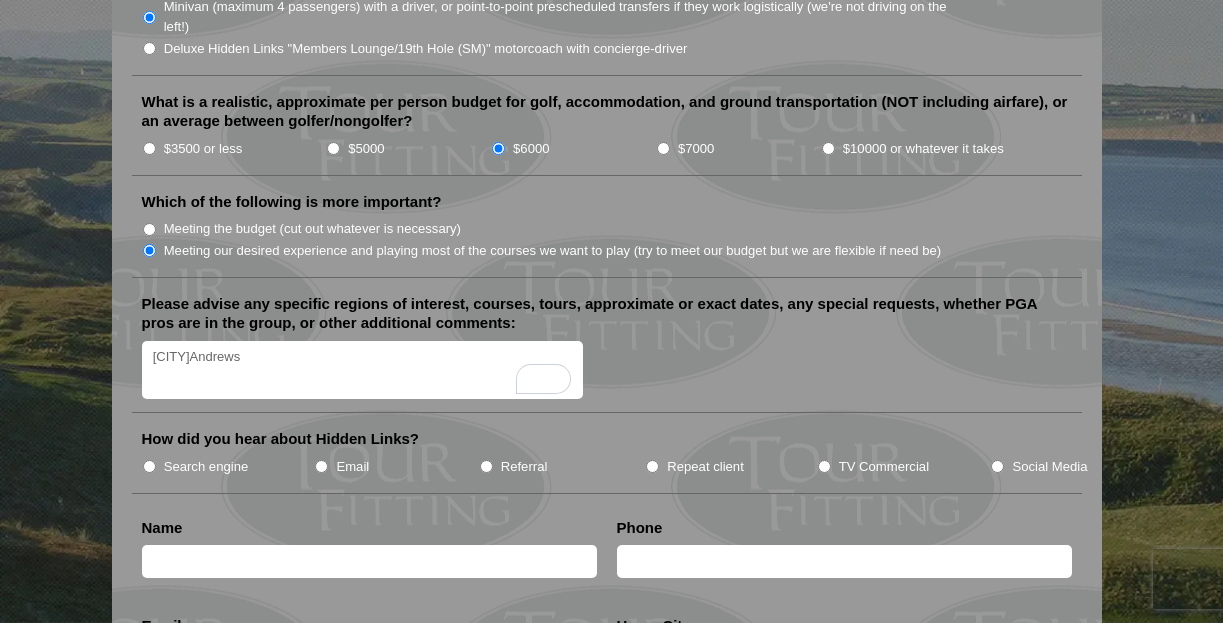 type on "St. Andrews" 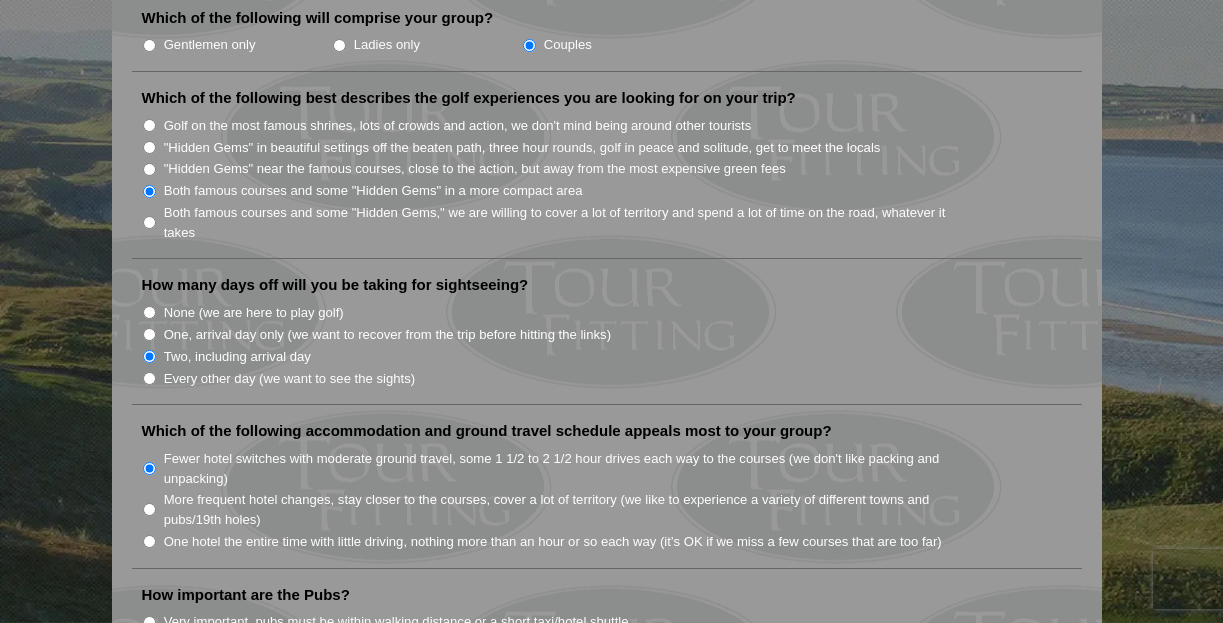 scroll, scrollTop: 1040, scrollLeft: 0, axis: vertical 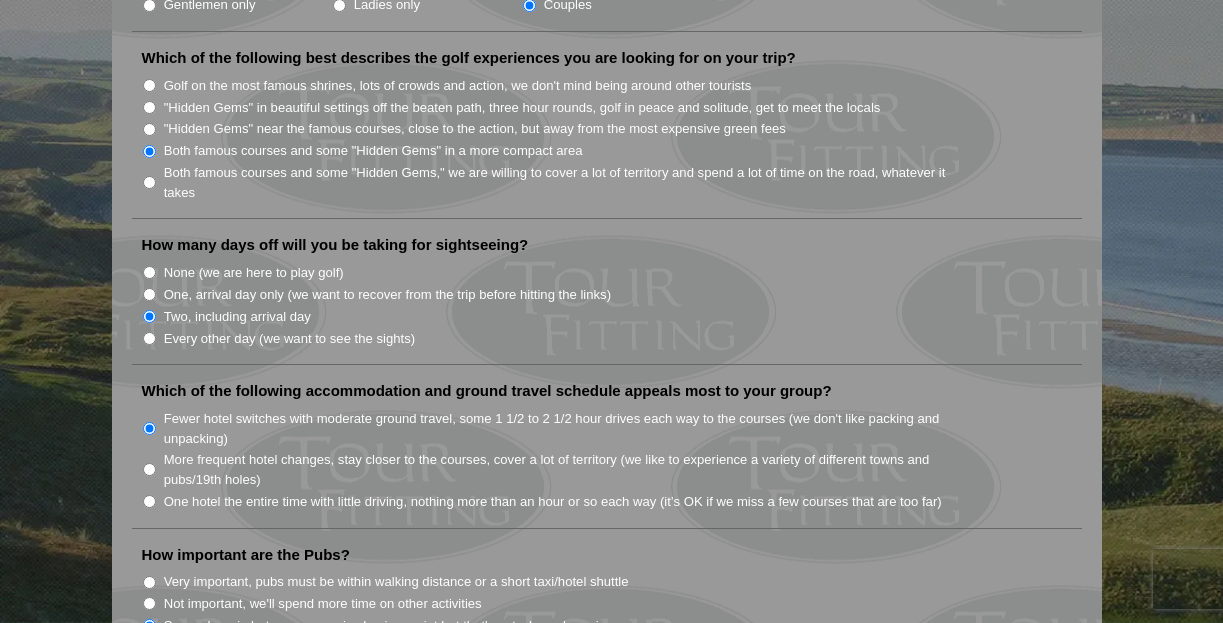 click on "Two, including arrival day" at bounding box center (615, 316) 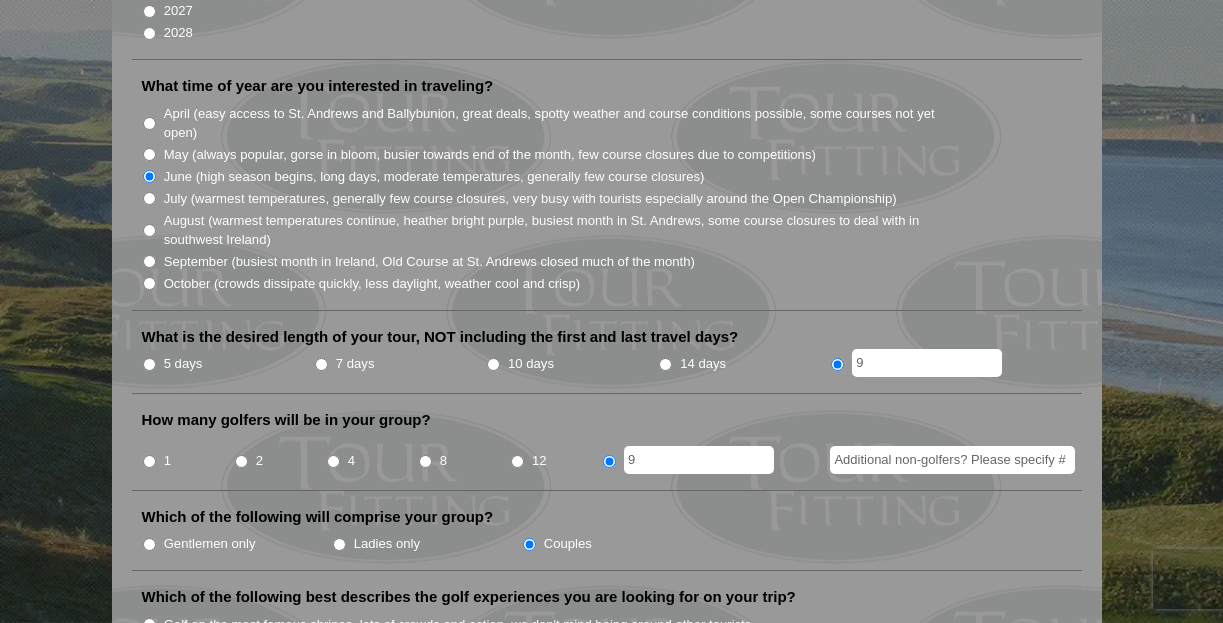scroll, scrollTop: 480, scrollLeft: 0, axis: vertical 